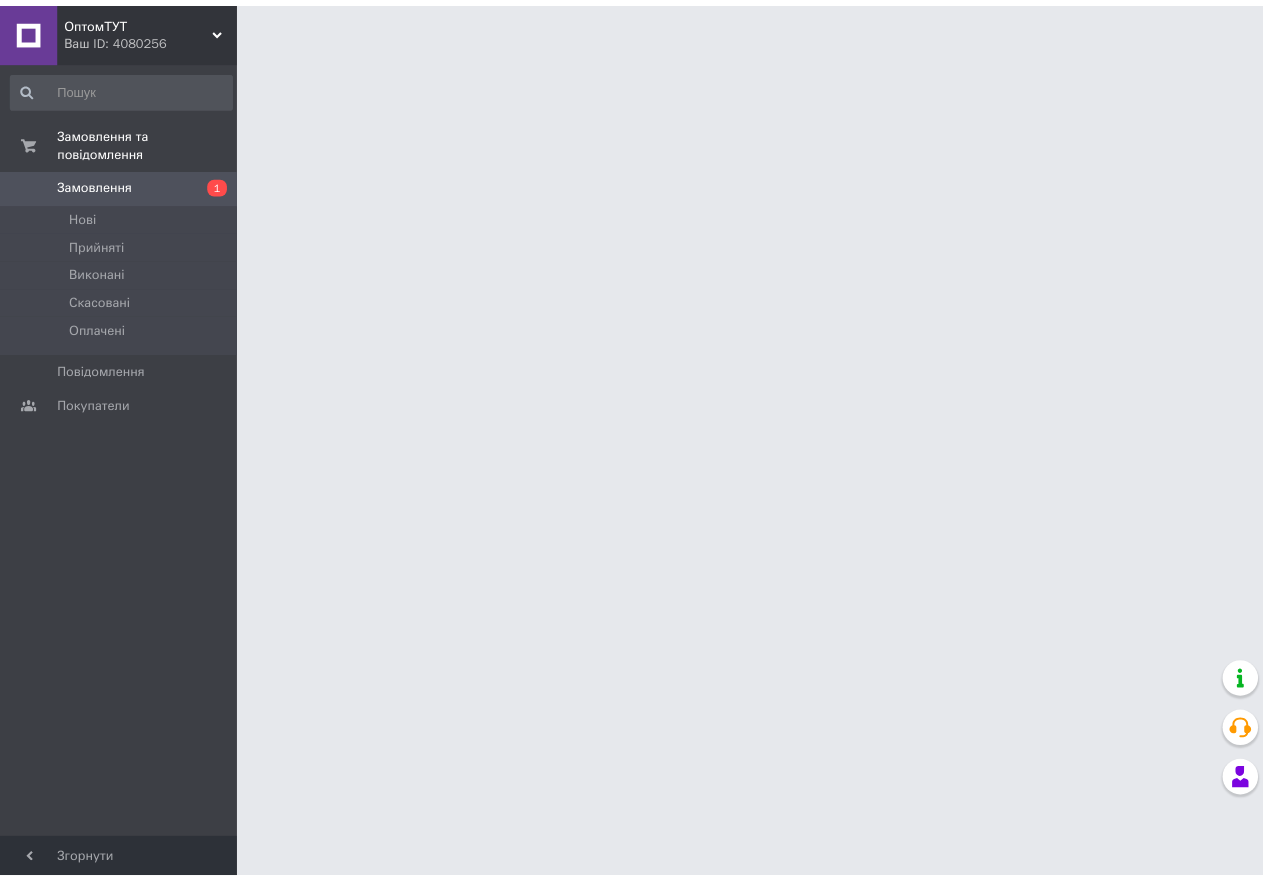 scroll, scrollTop: 0, scrollLeft: 0, axis: both 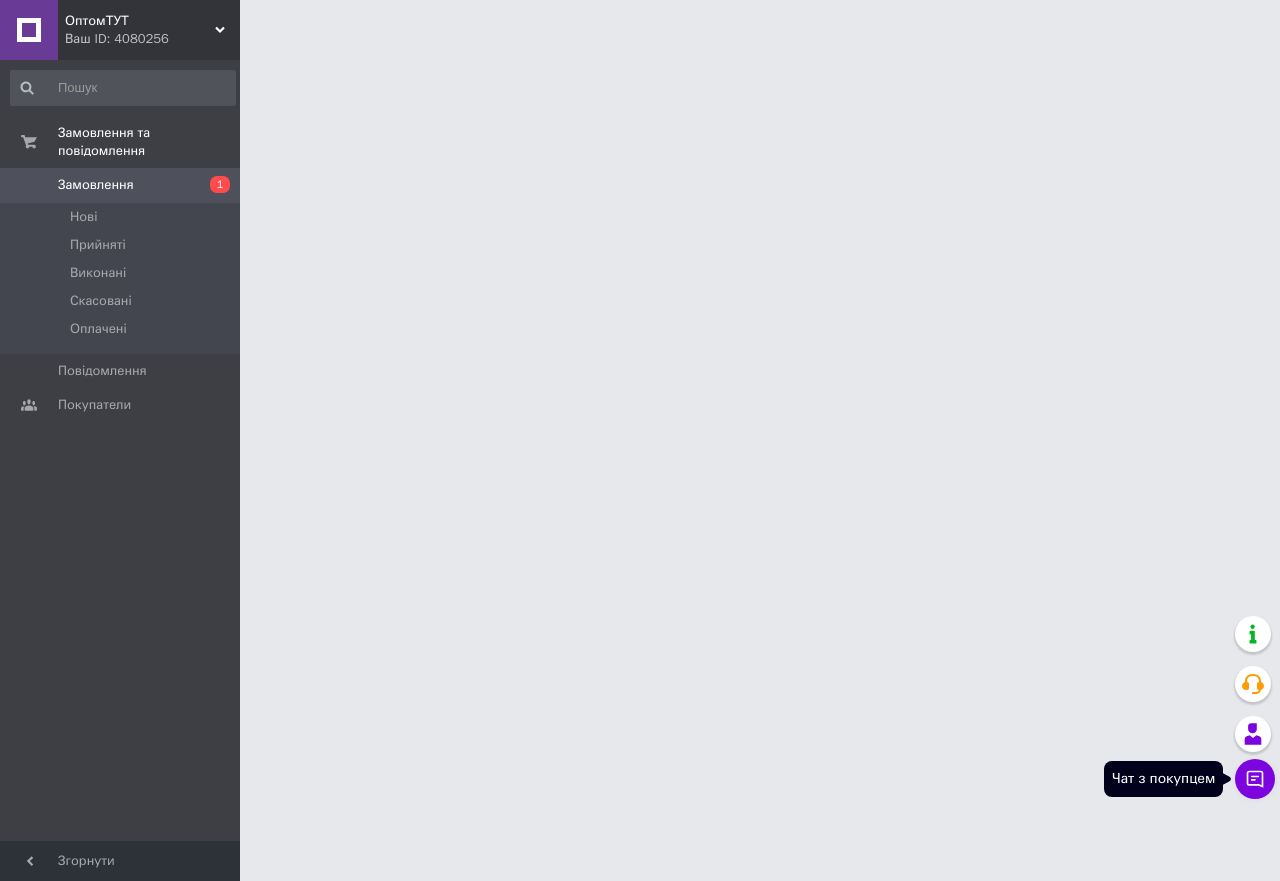 click 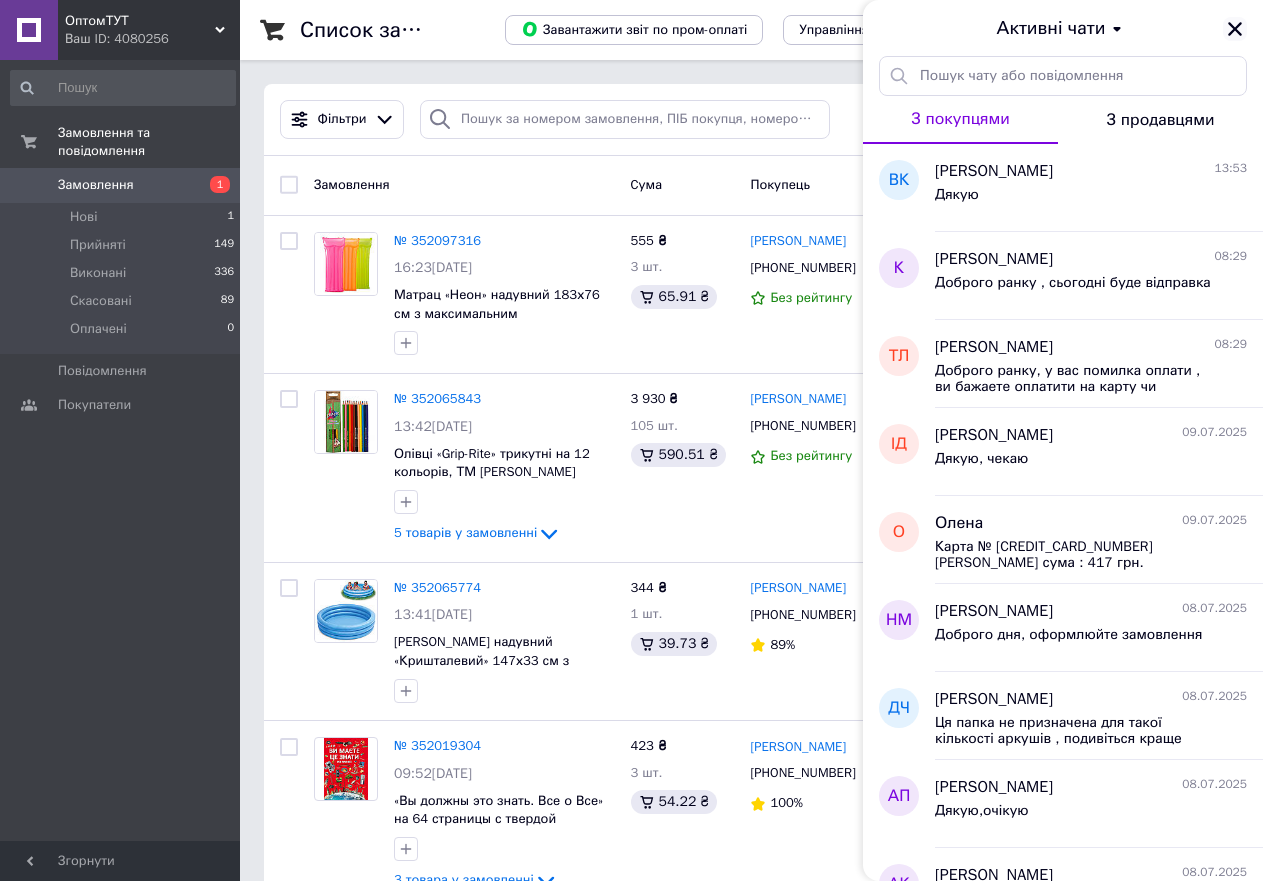 click 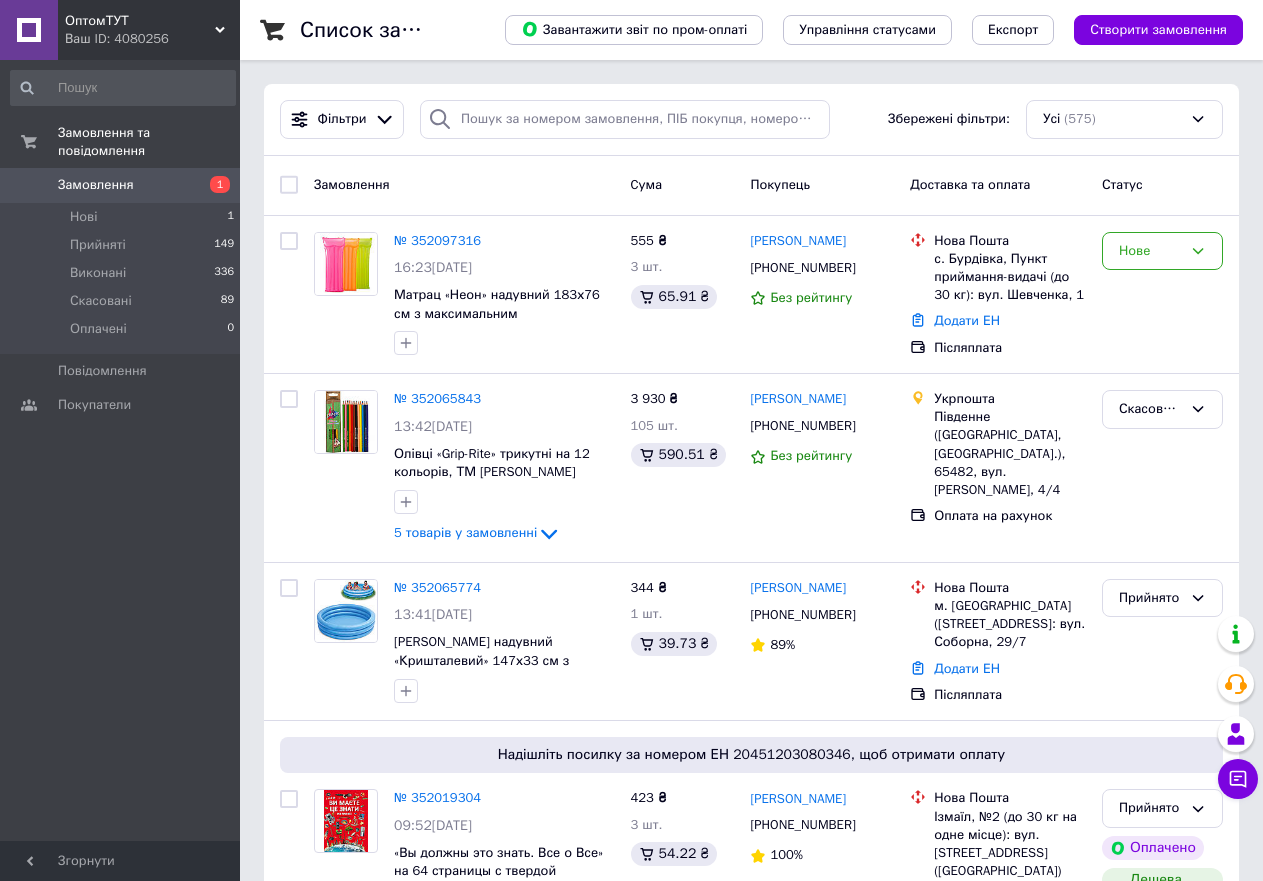 click on "ОптомТУТ Ваш ID: 4080256" at bounding box center [149, 30] 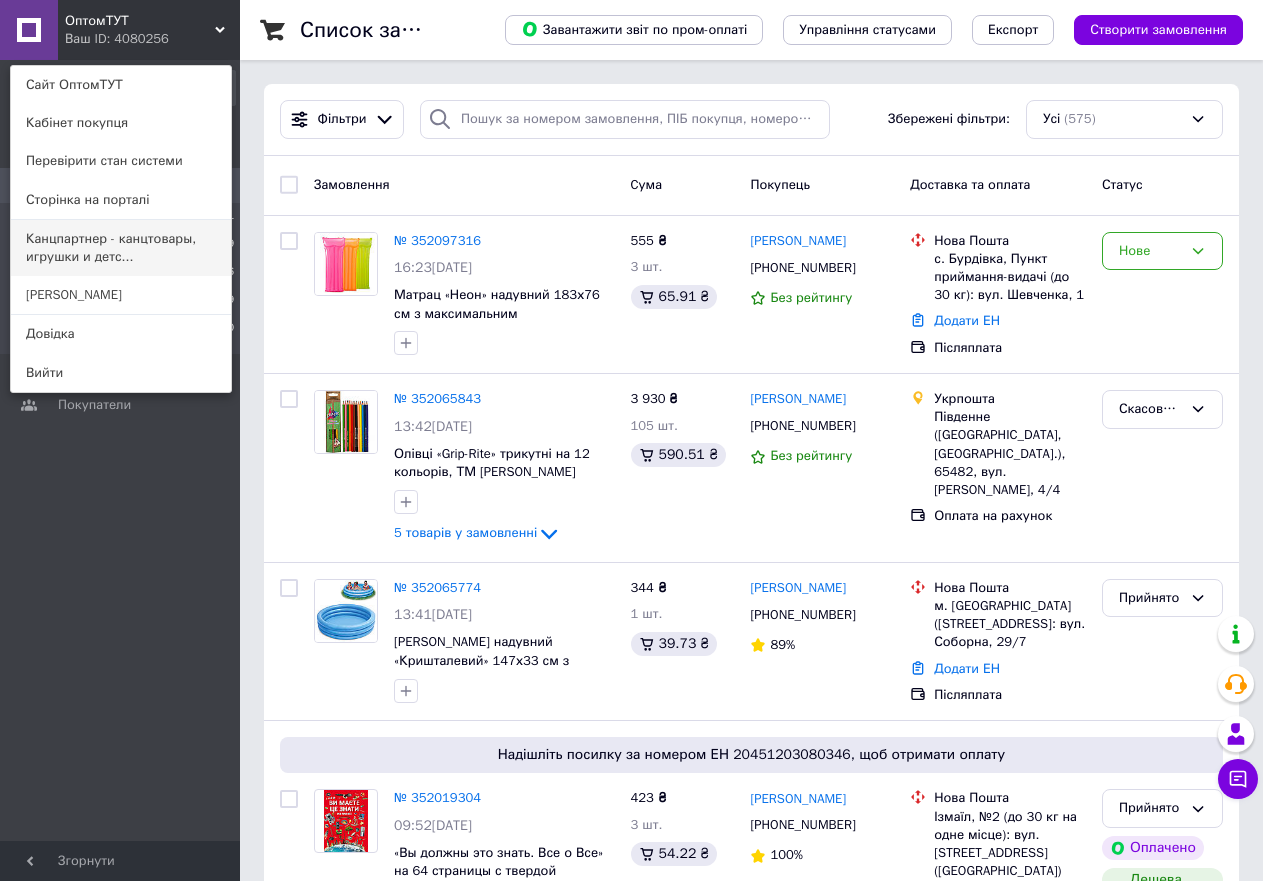 click on "Канцпартнер - канцтовары, игрушки и детс..." at bounding box center (121, 248) 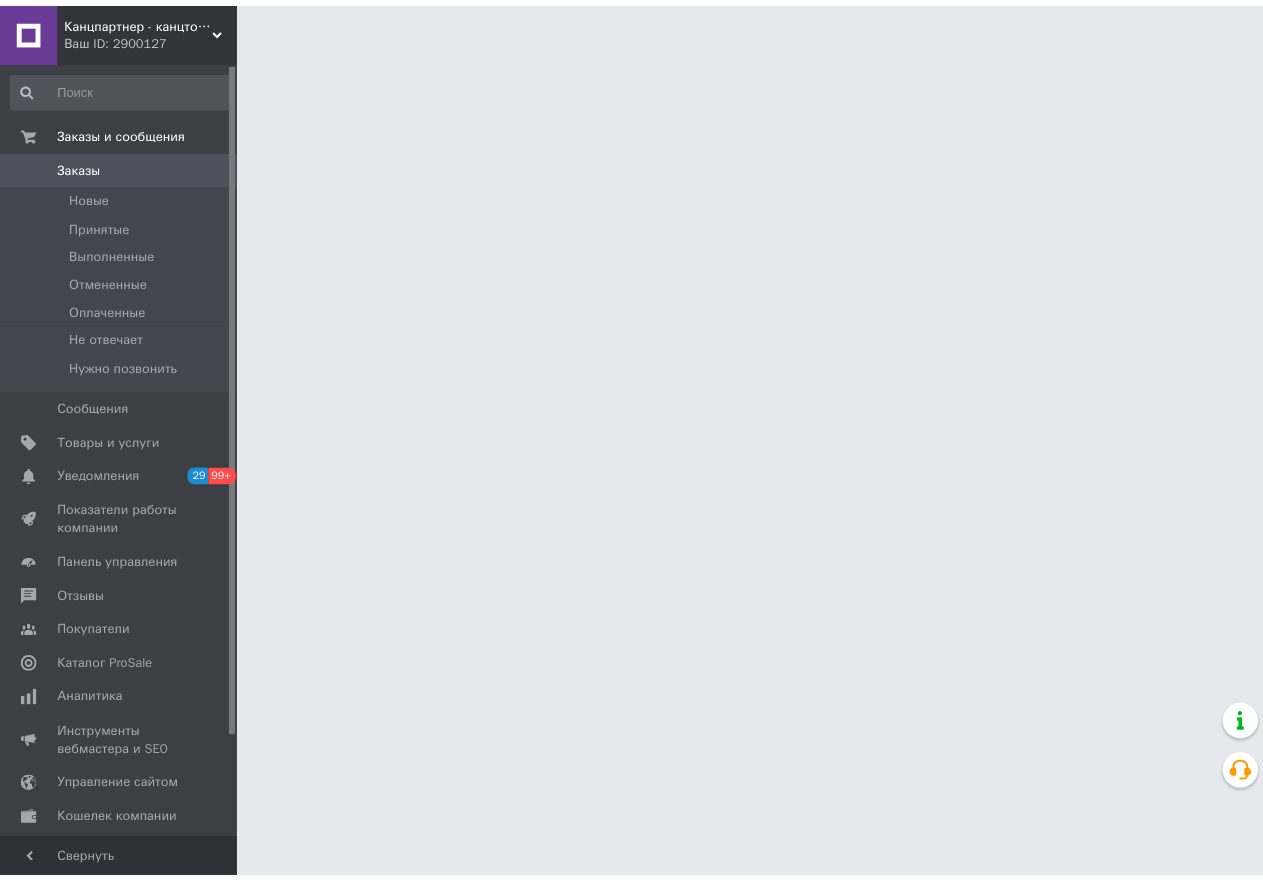 scroll, scrollTop: 0, scrollLeft: 0, axis: both 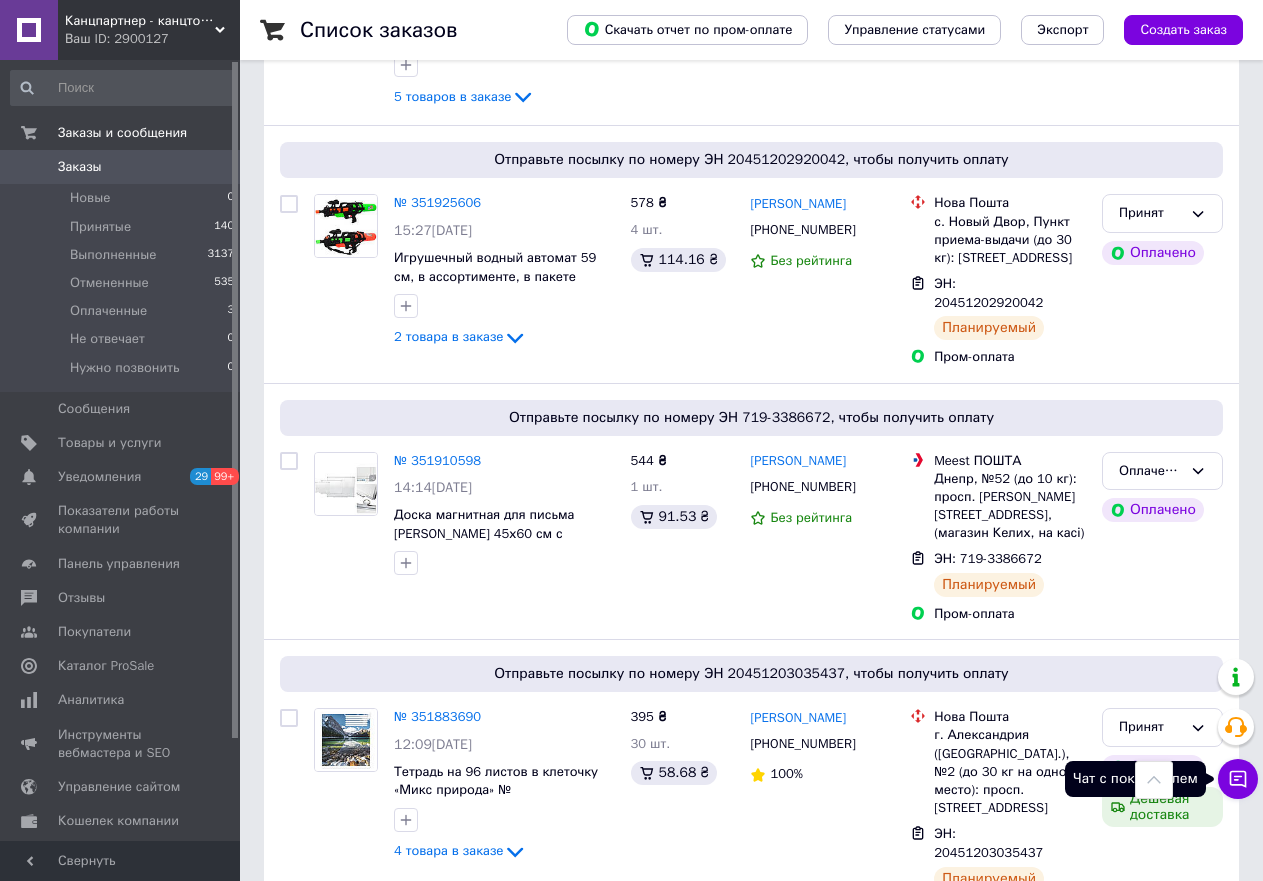 click on "Чат с покупателем" at bounding box center (1238, 779) 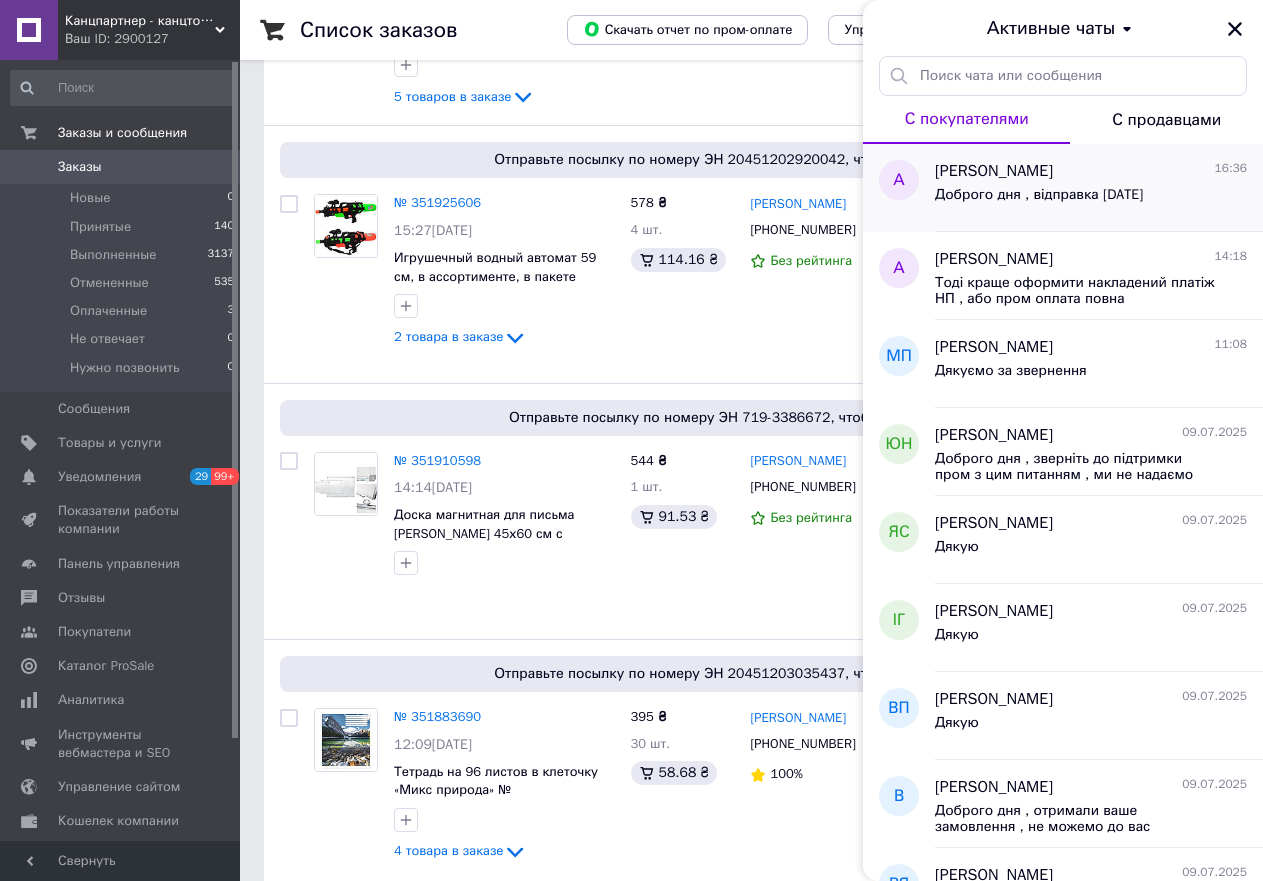 click on "Доброго дня , відправка завтра" at bounding box center (1091, 199) 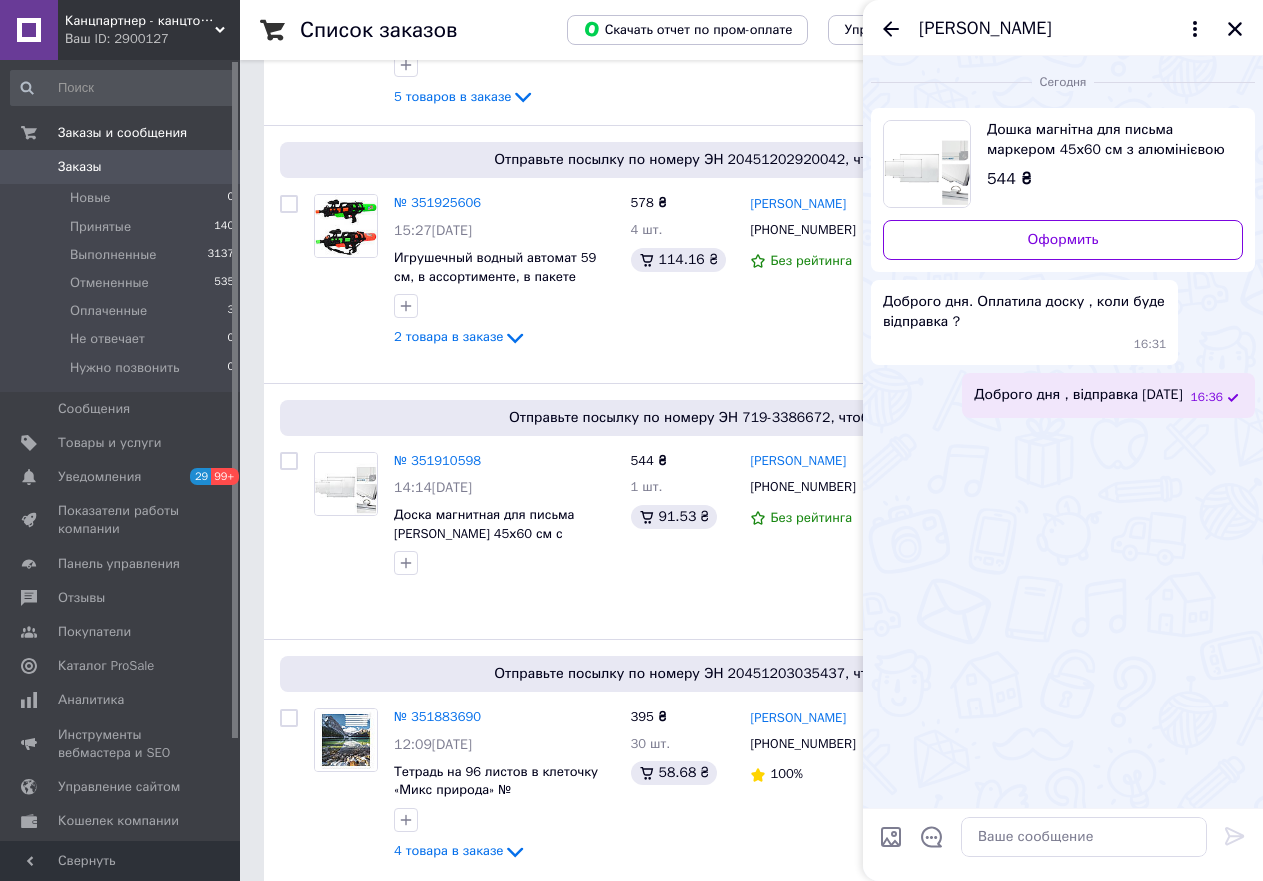 click on "Доброго дня , відправка завтра 16:36" at bounding box center (1108, 395) 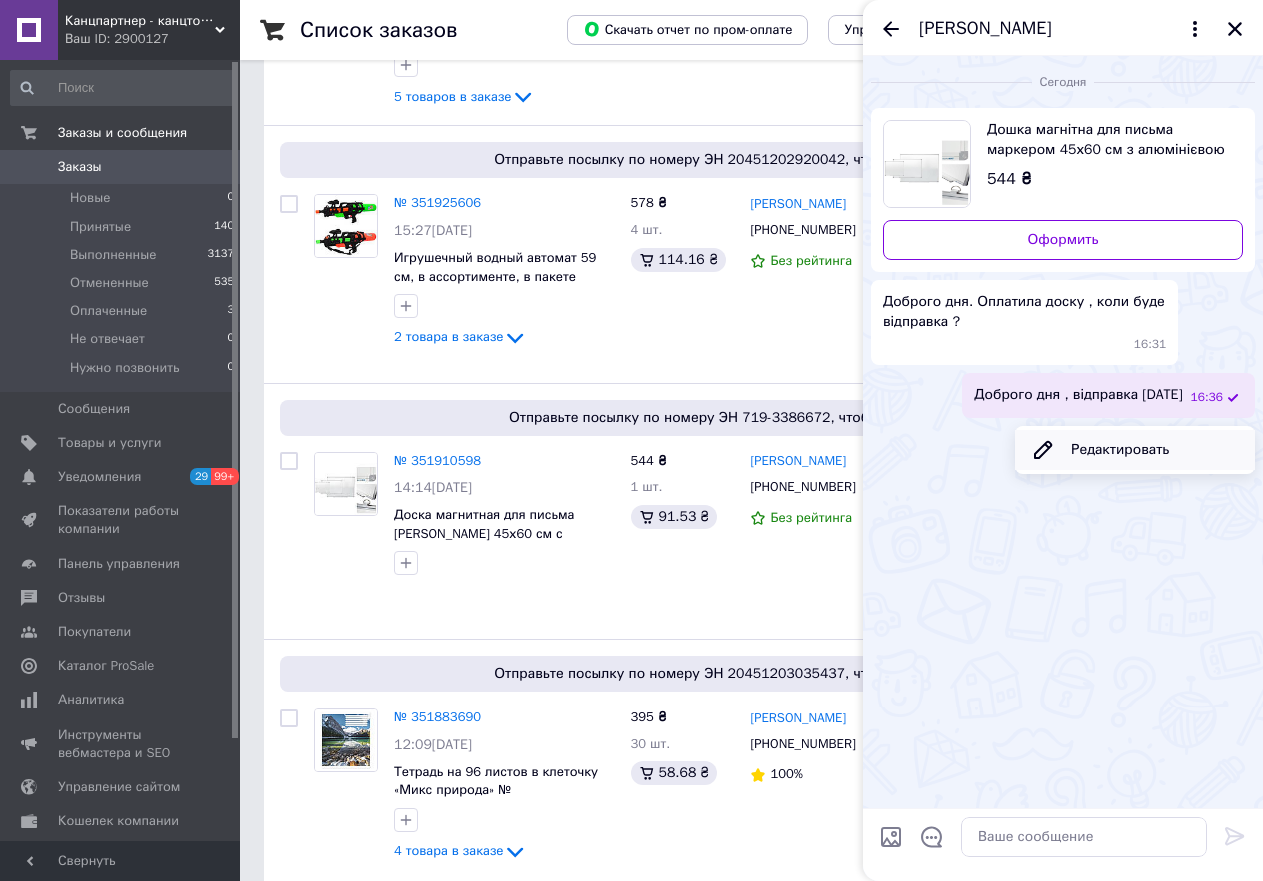 click on "Редактировать" at bounding box center [1135, 450] 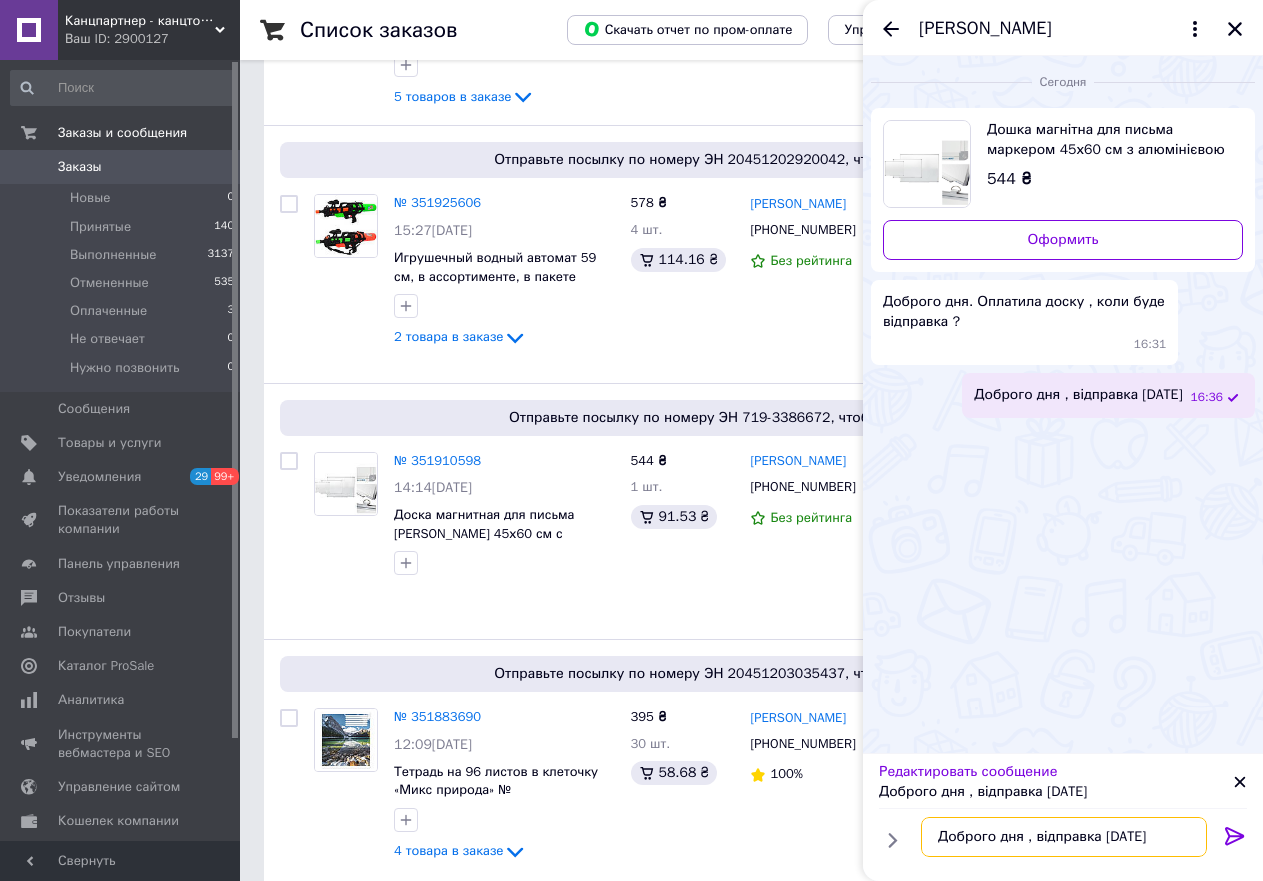 drag, startPoint x: 1145, startPoint y: 837, endPoint x: 1095, endPoint y: 840, distance: 50.08992 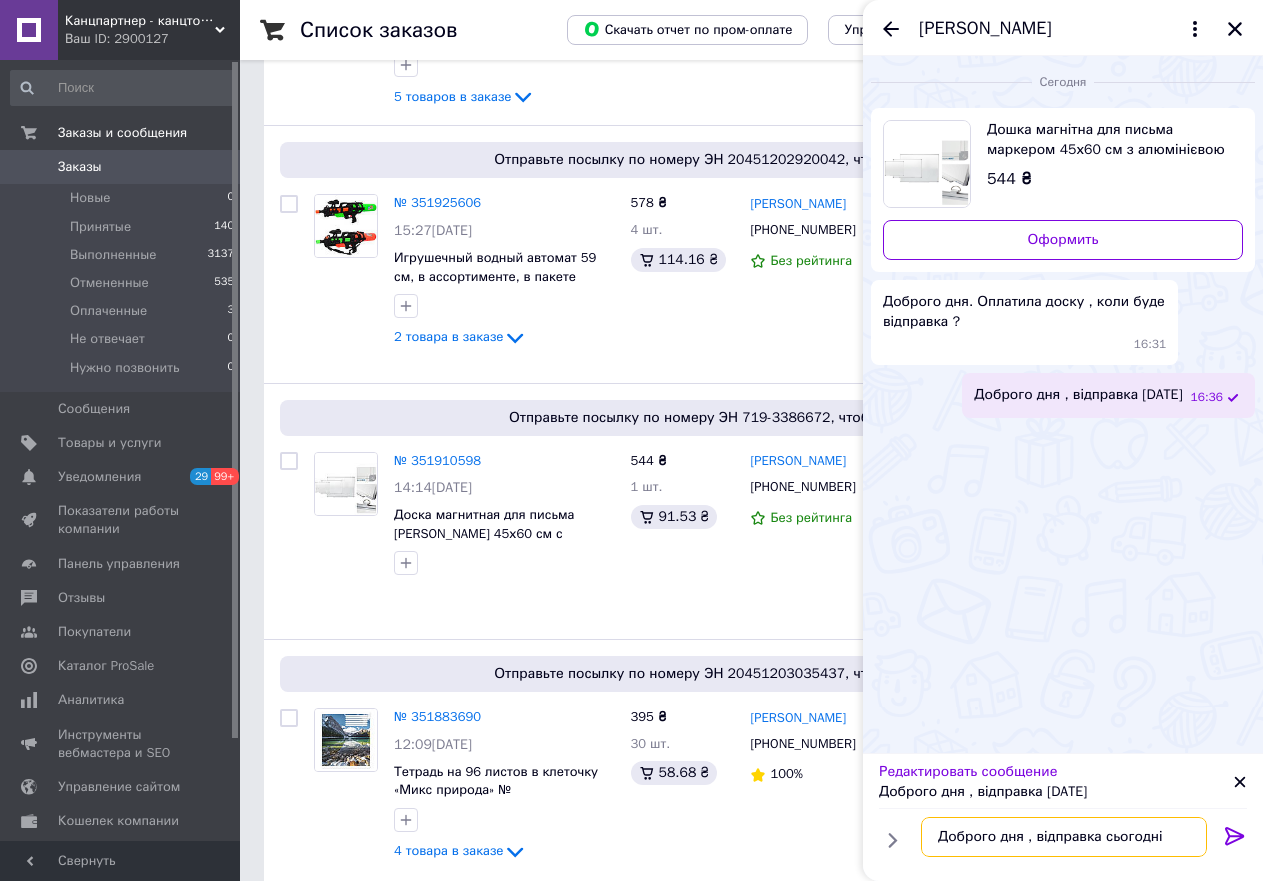 type on "Доброго дня , відправка сьогодні" 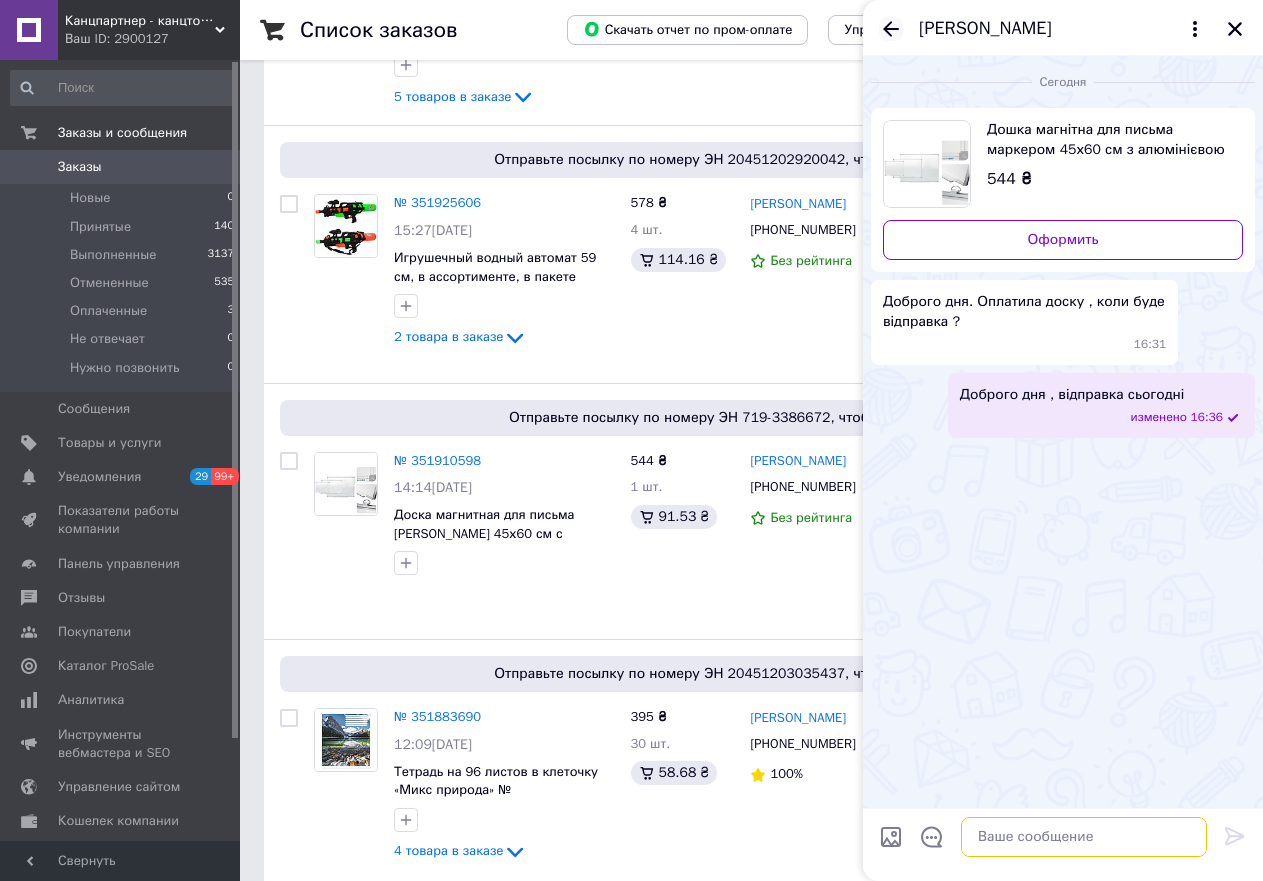 type 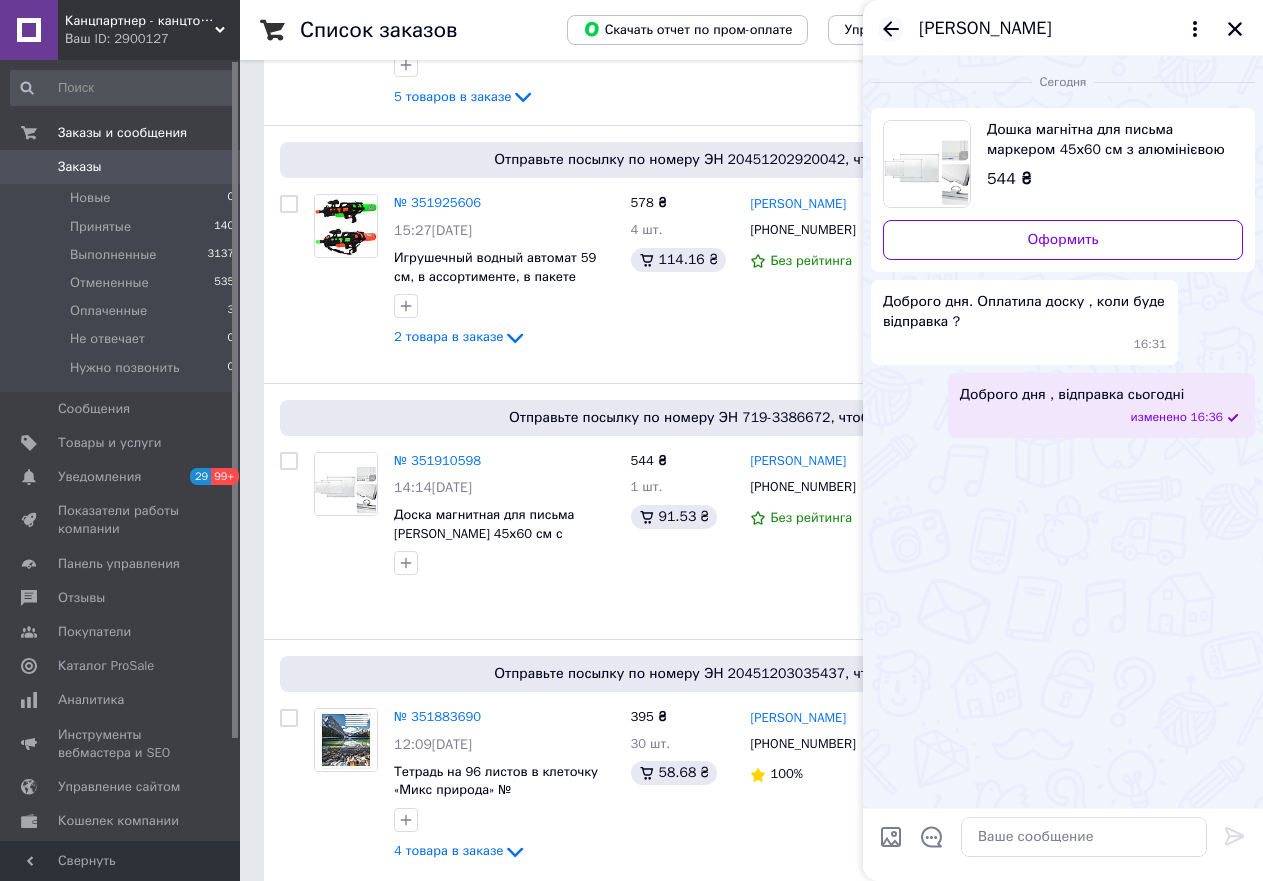 click 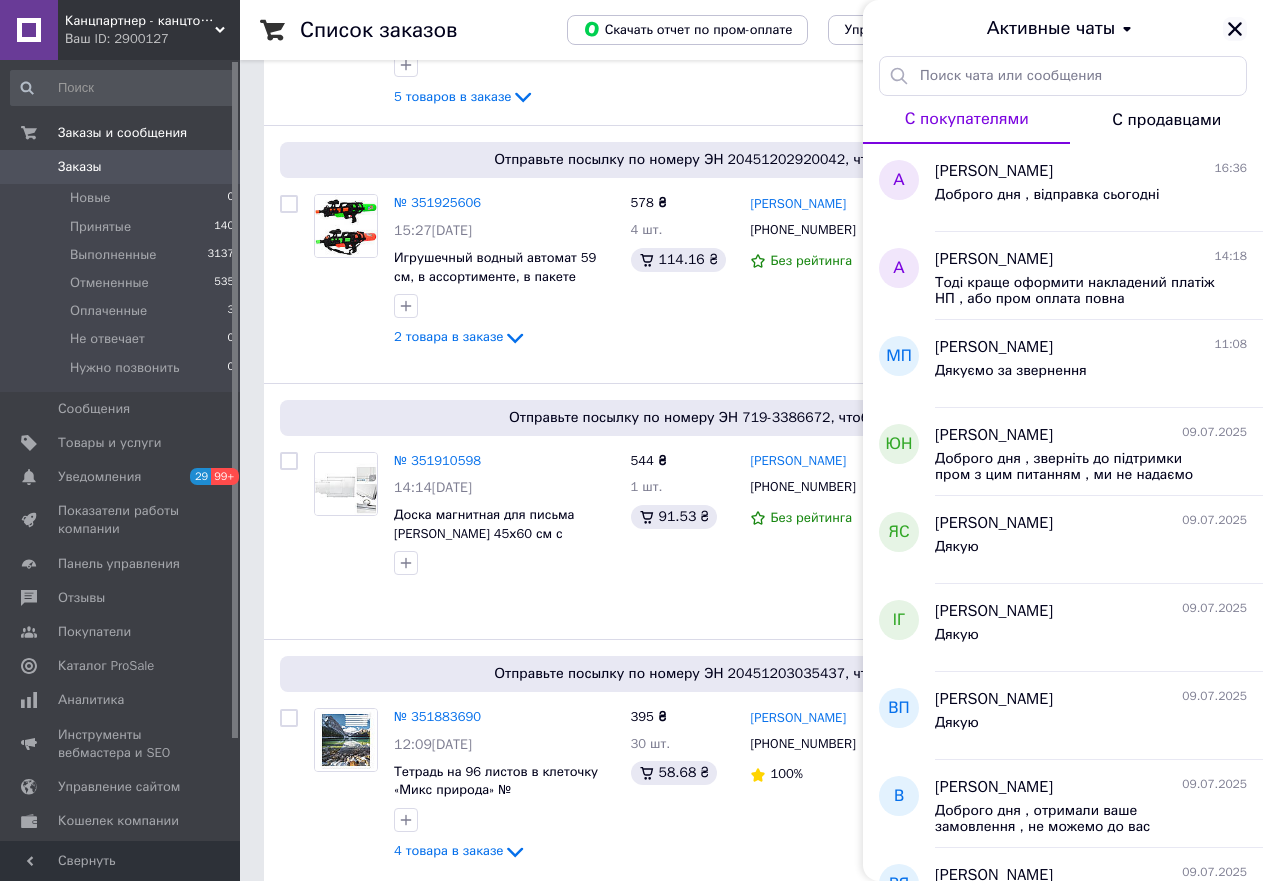click 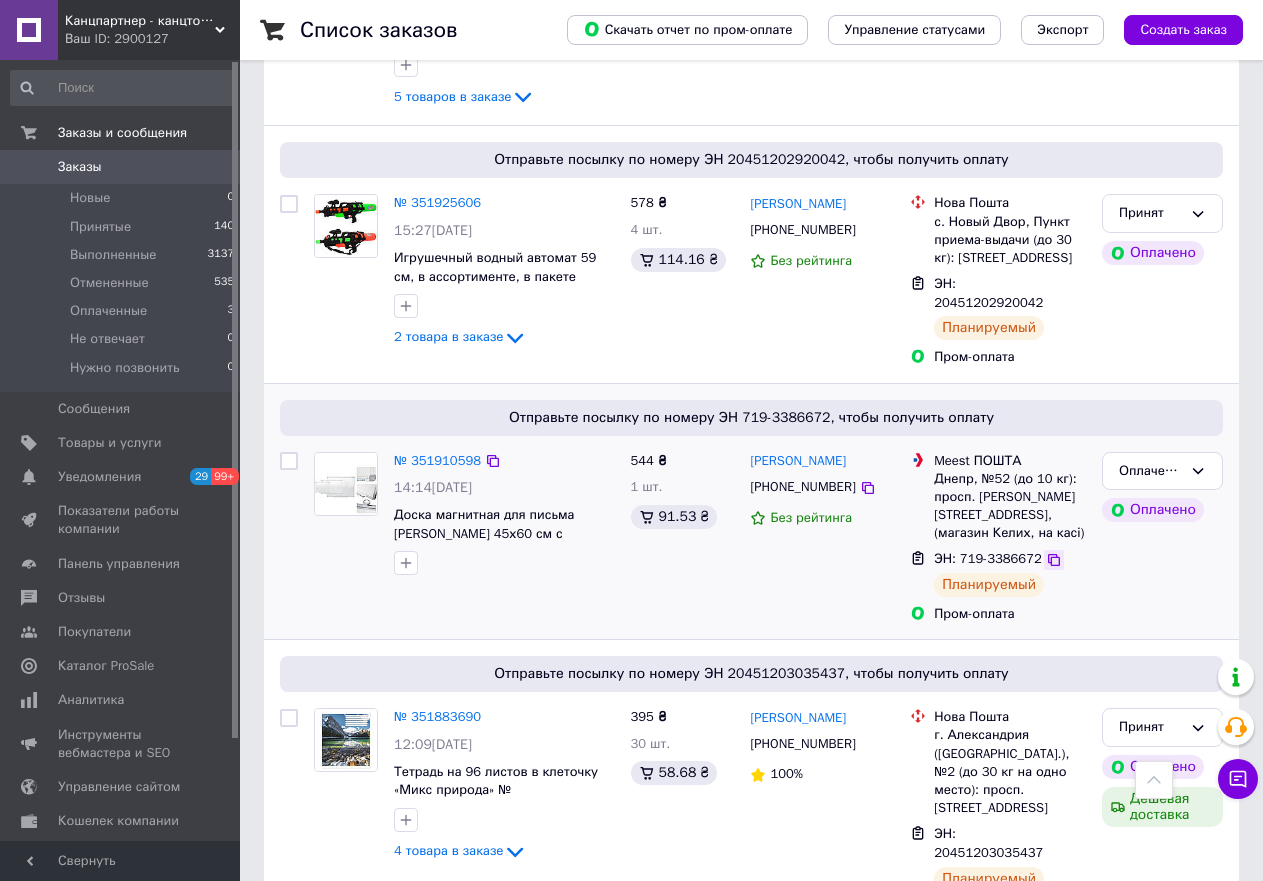 click 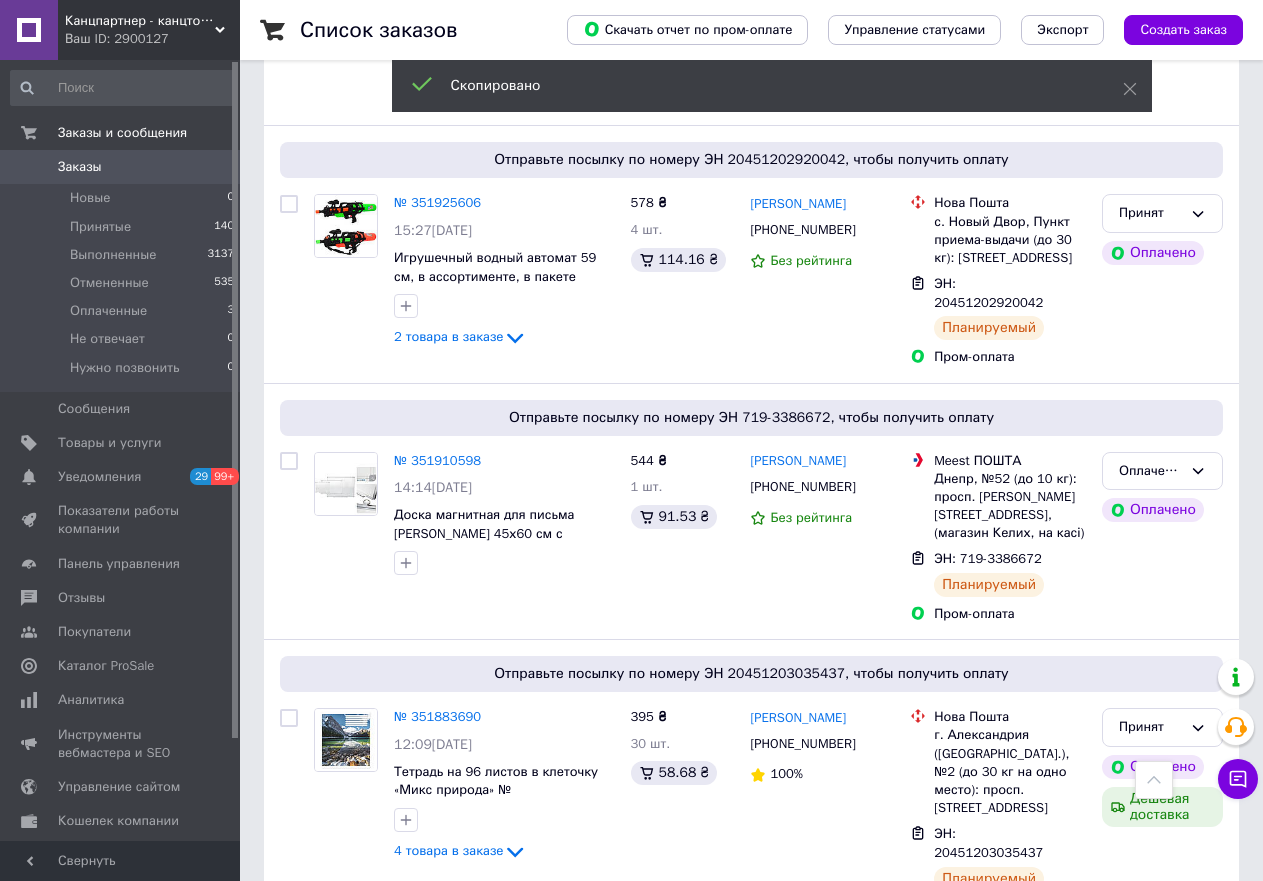 click 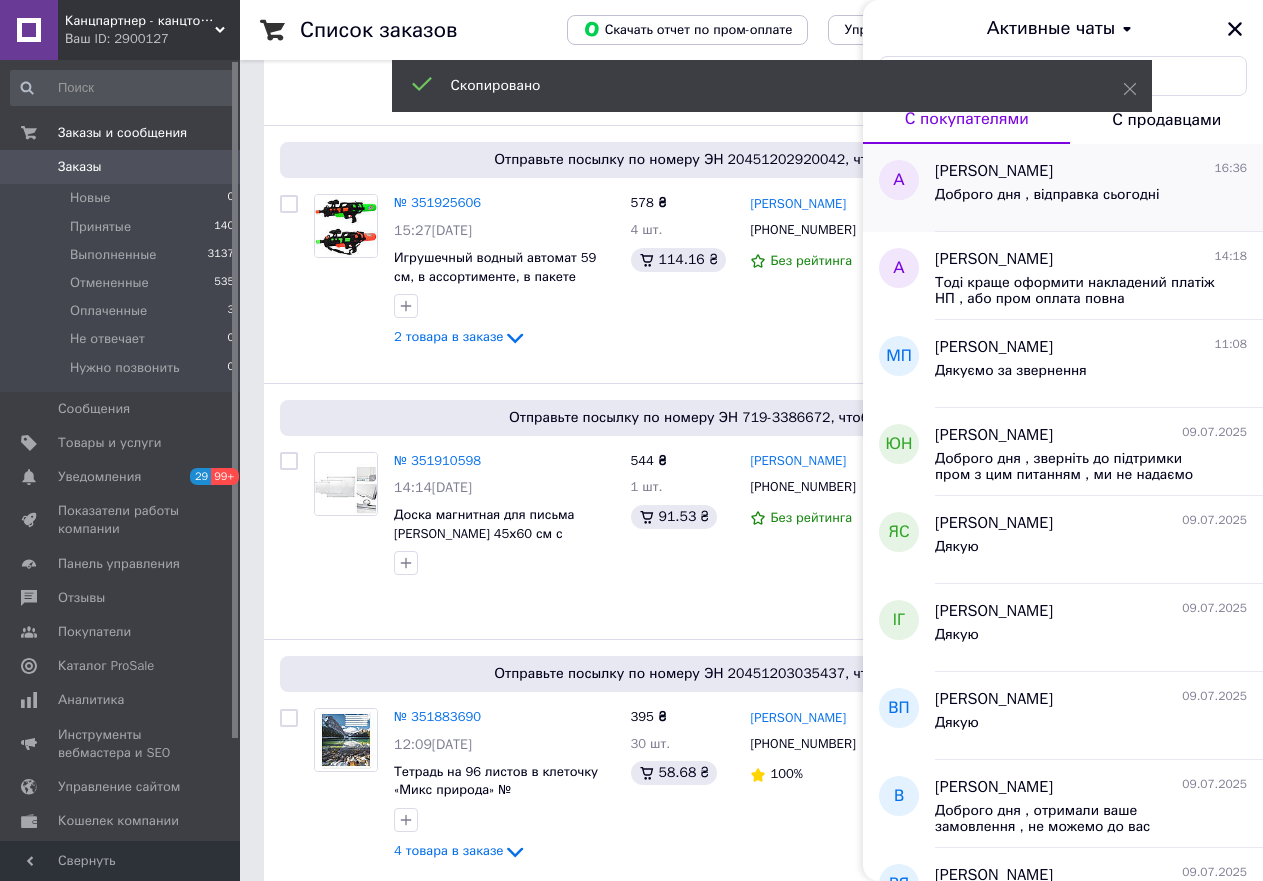 click on "Доброго дня , відправка сьогодні" at bounding box center [1047, 201] 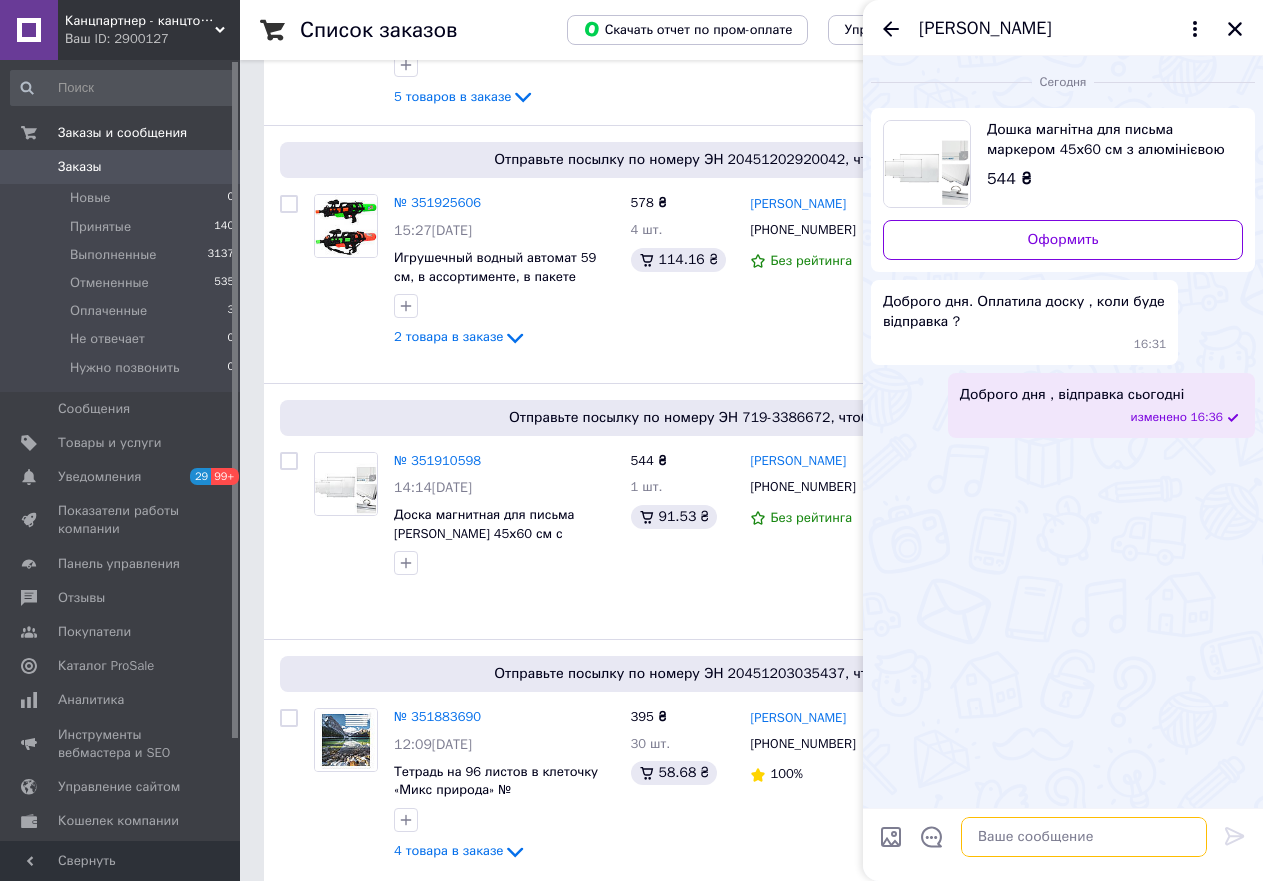 click at bounding box center [1084, 837] 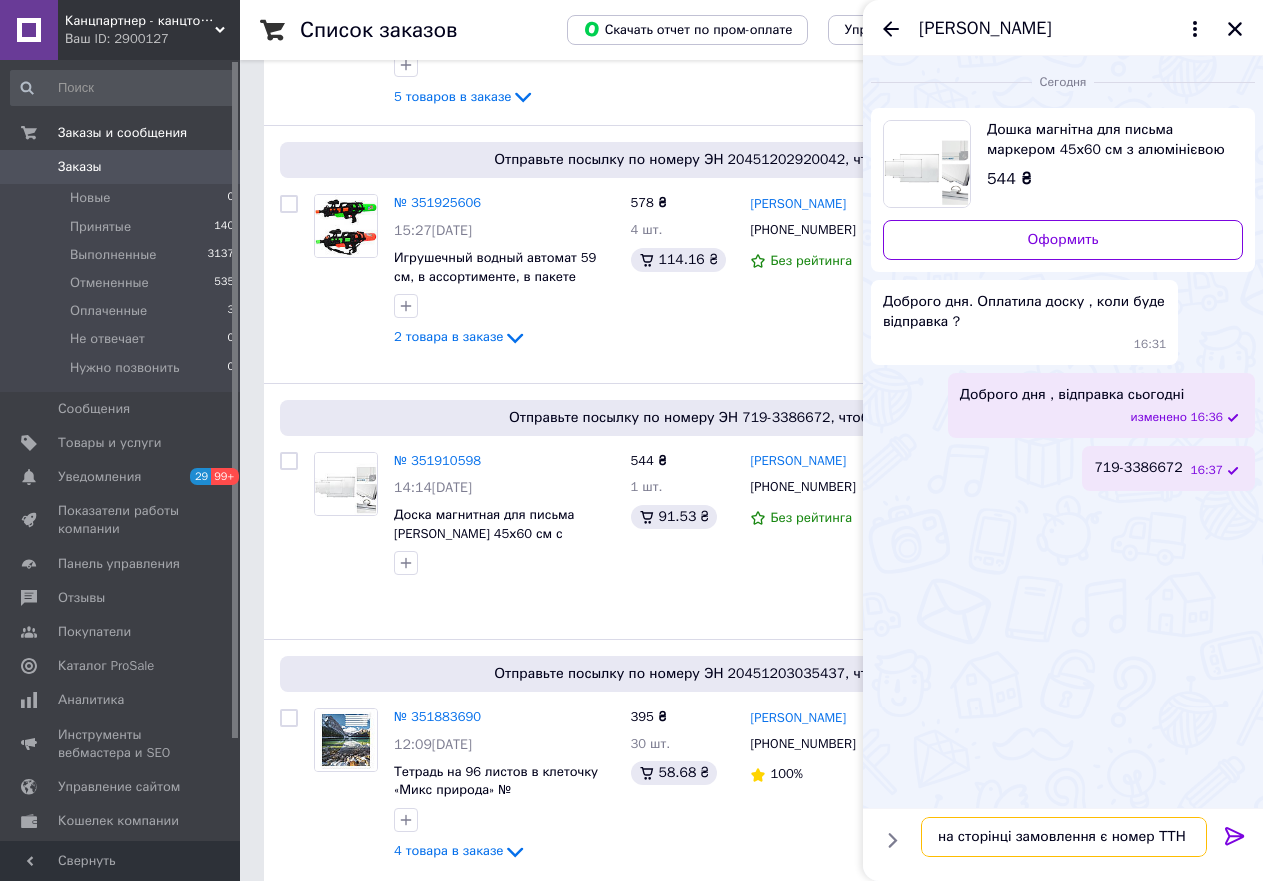 type on "на сторінці замовлення є номер ТТН" 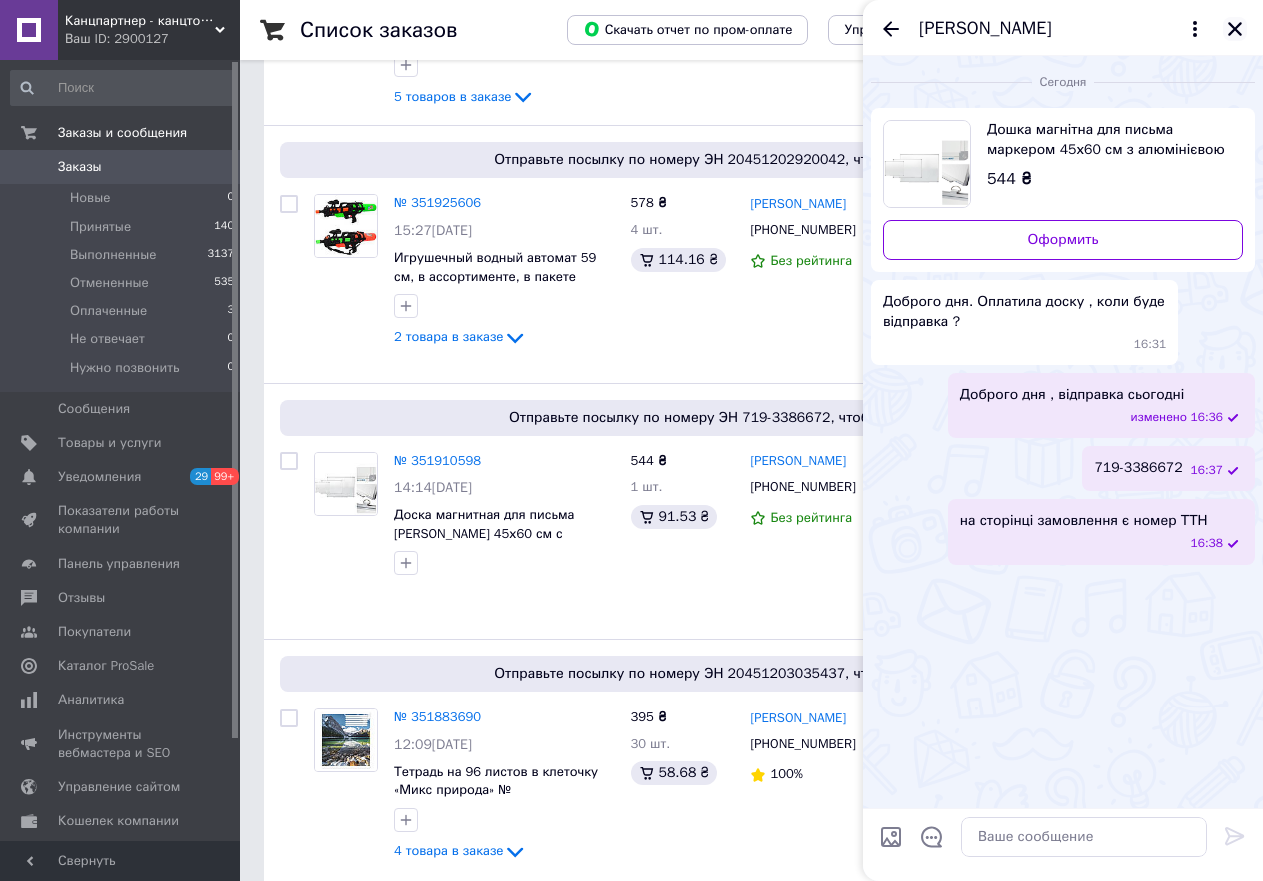 click 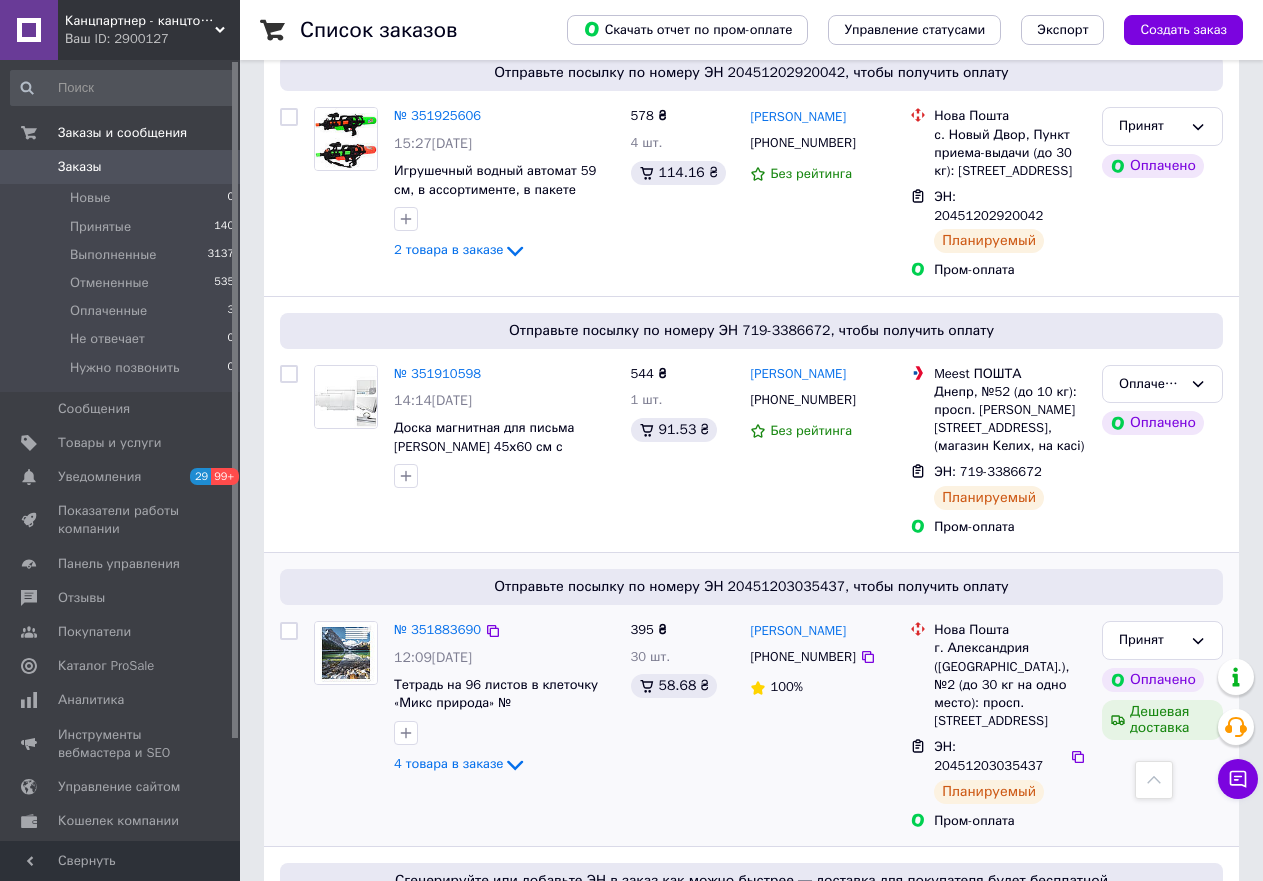 scroll, scrollTop: 1100, scrollLeft: 0, axis: vertical 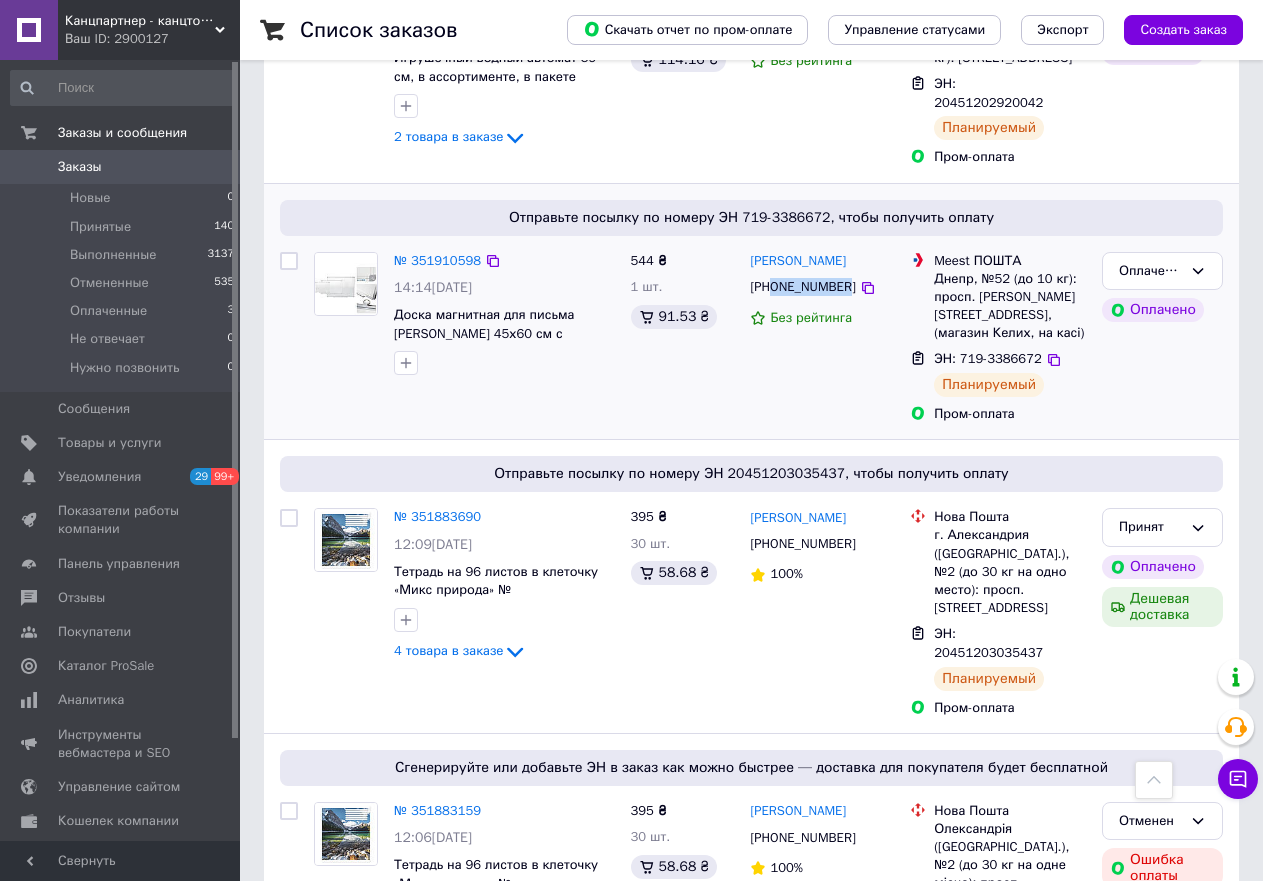 drag, startPoint x: 843, startPoint y: 287, endPoint x: 773, endPoint y: 293, distance: 70.256676 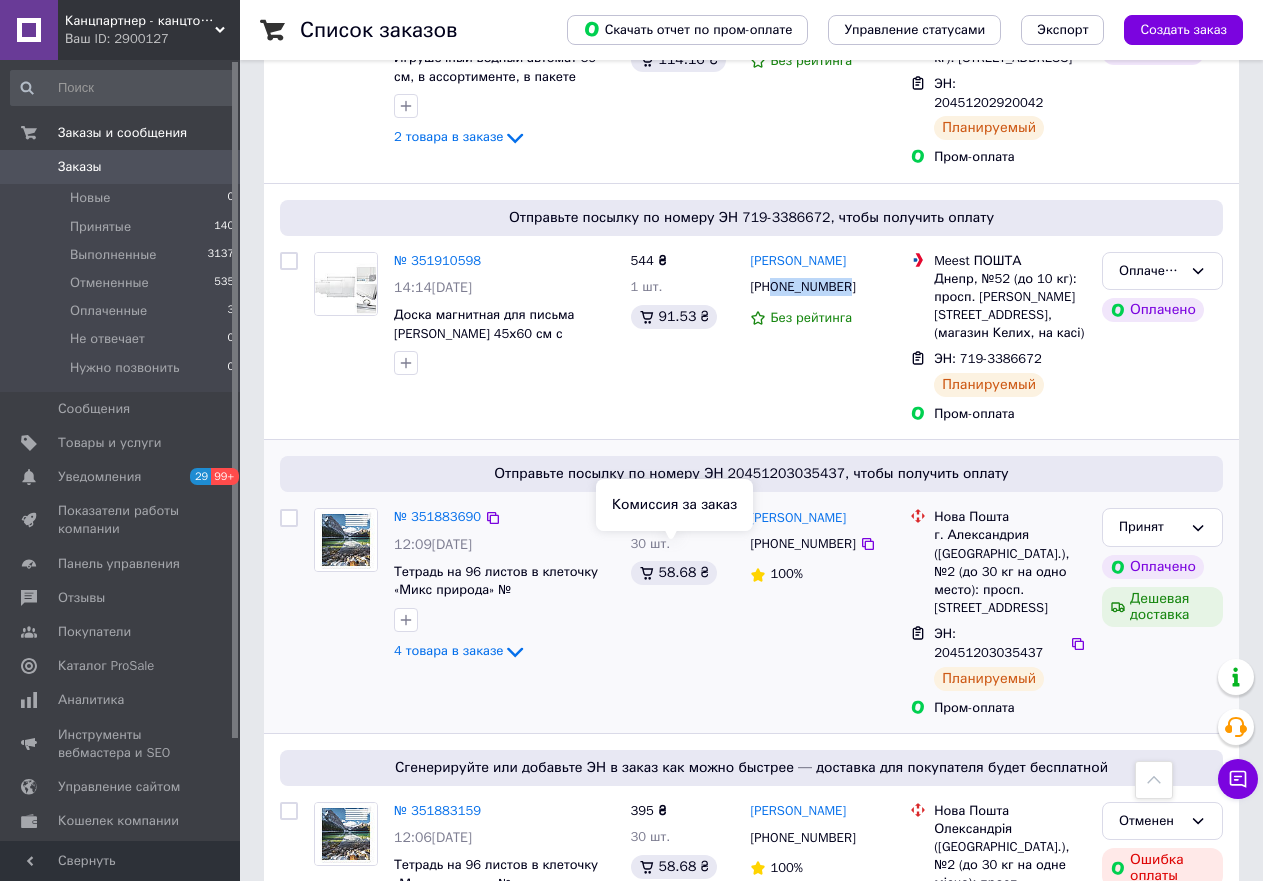 copy on "0667178389" 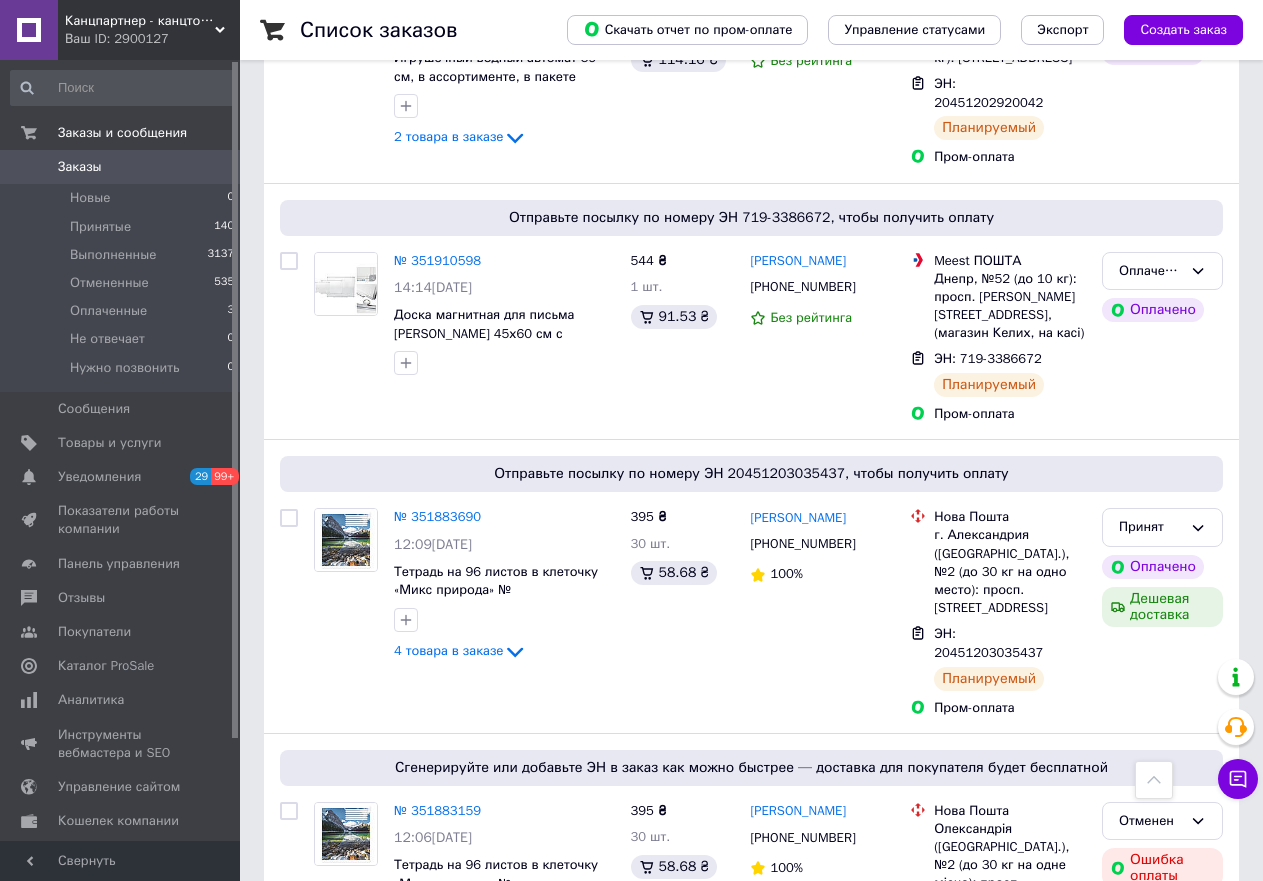 click on "Канцпартнер - канцтовары, игрушки и детская книга Ваш ID: 2900127" at bounding box center (149, 30) 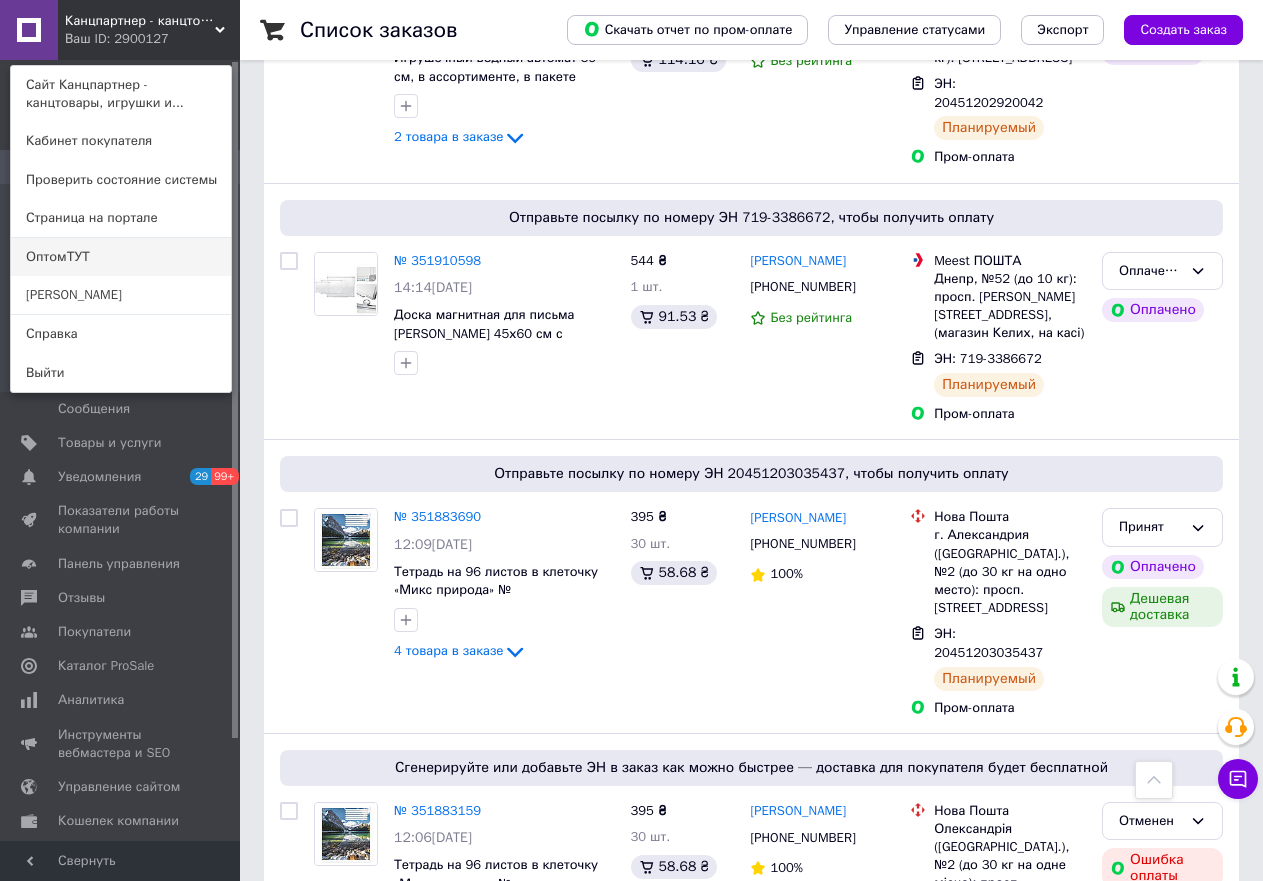 click on "ОптомТУТ" at bounding box center [121, 257] 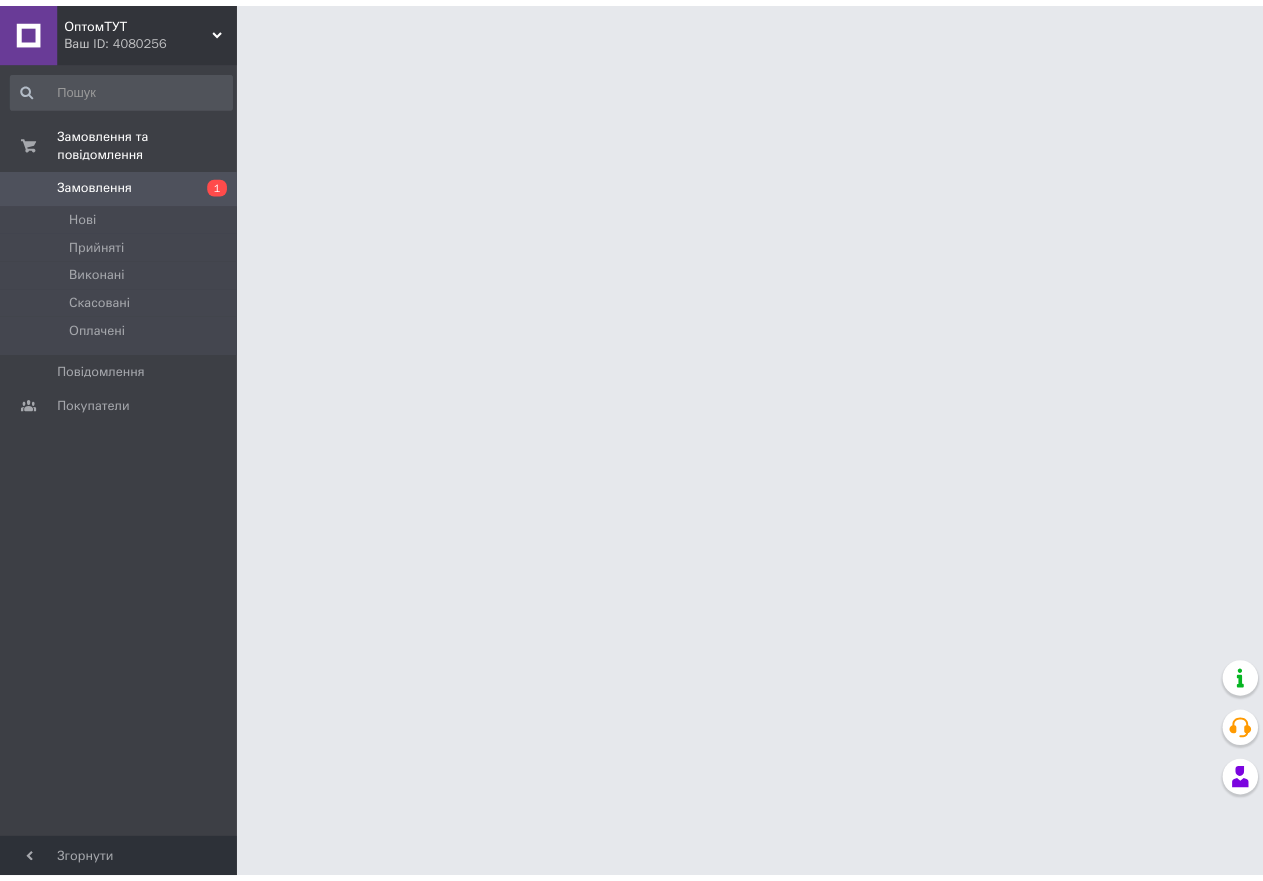 scroll, scrollTop: 0, scrollLeft: 0, axis: both 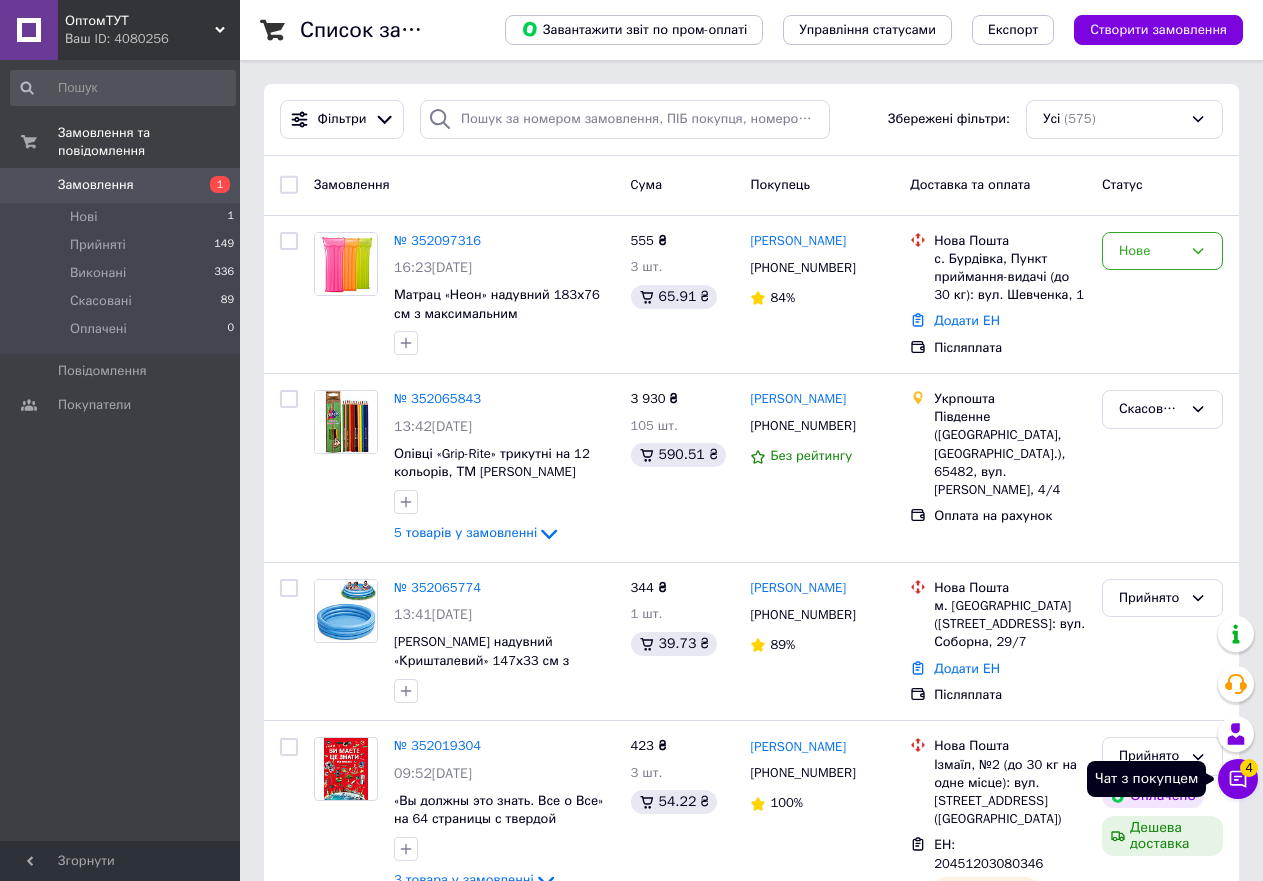 click on "Чат з покупцем 4" at bounding box center (1238, 779) 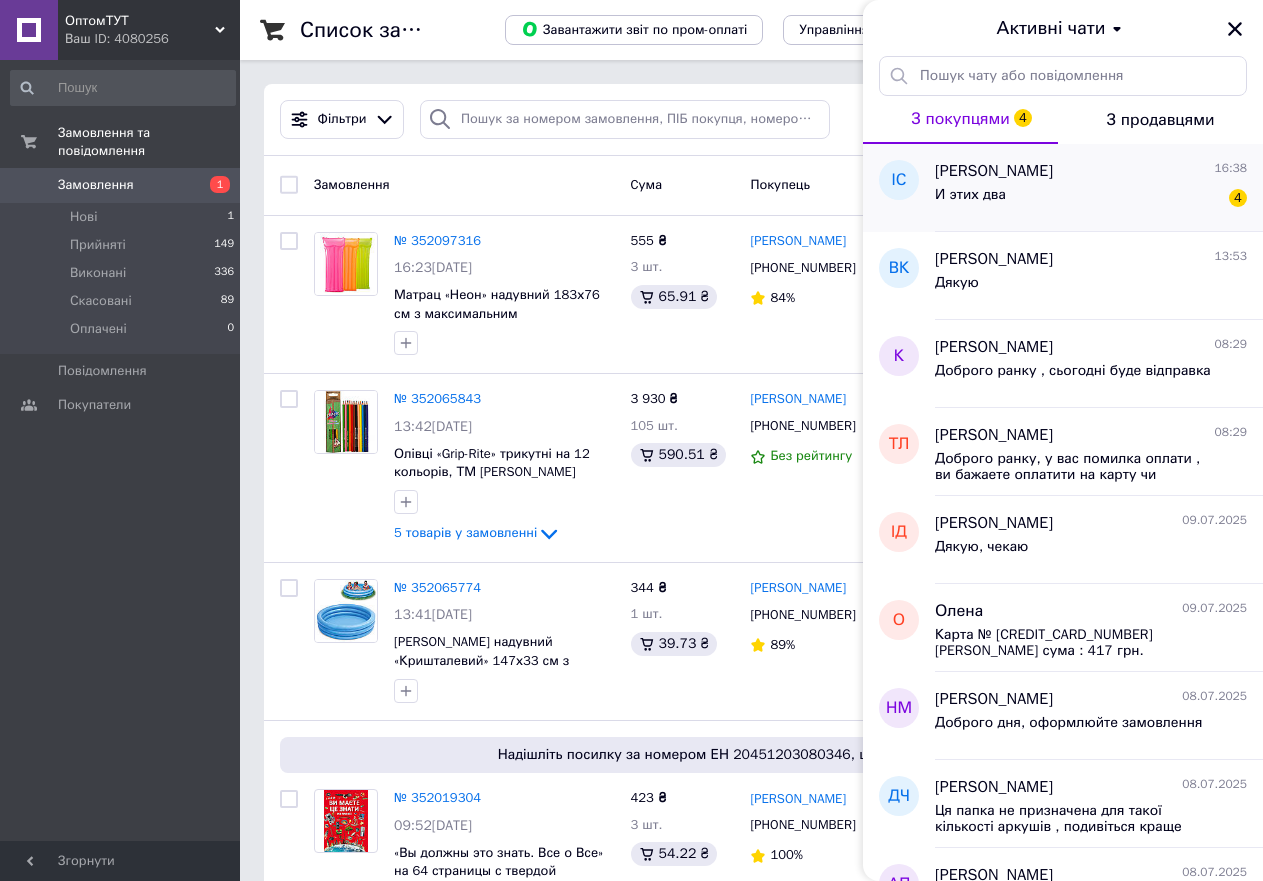 click on "И этих два 4" at bounding box center [1091, 199] 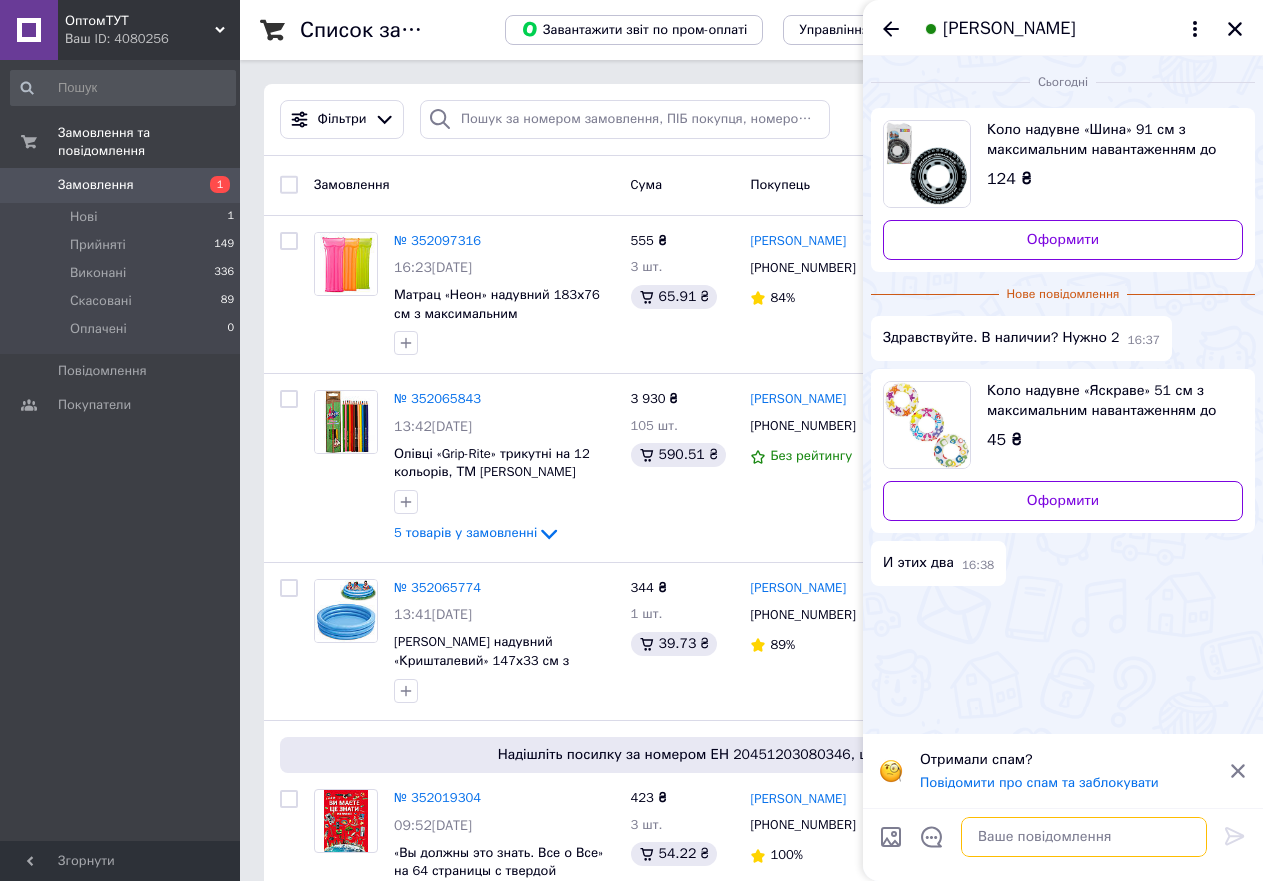 click at bounding box center [1084, 837] 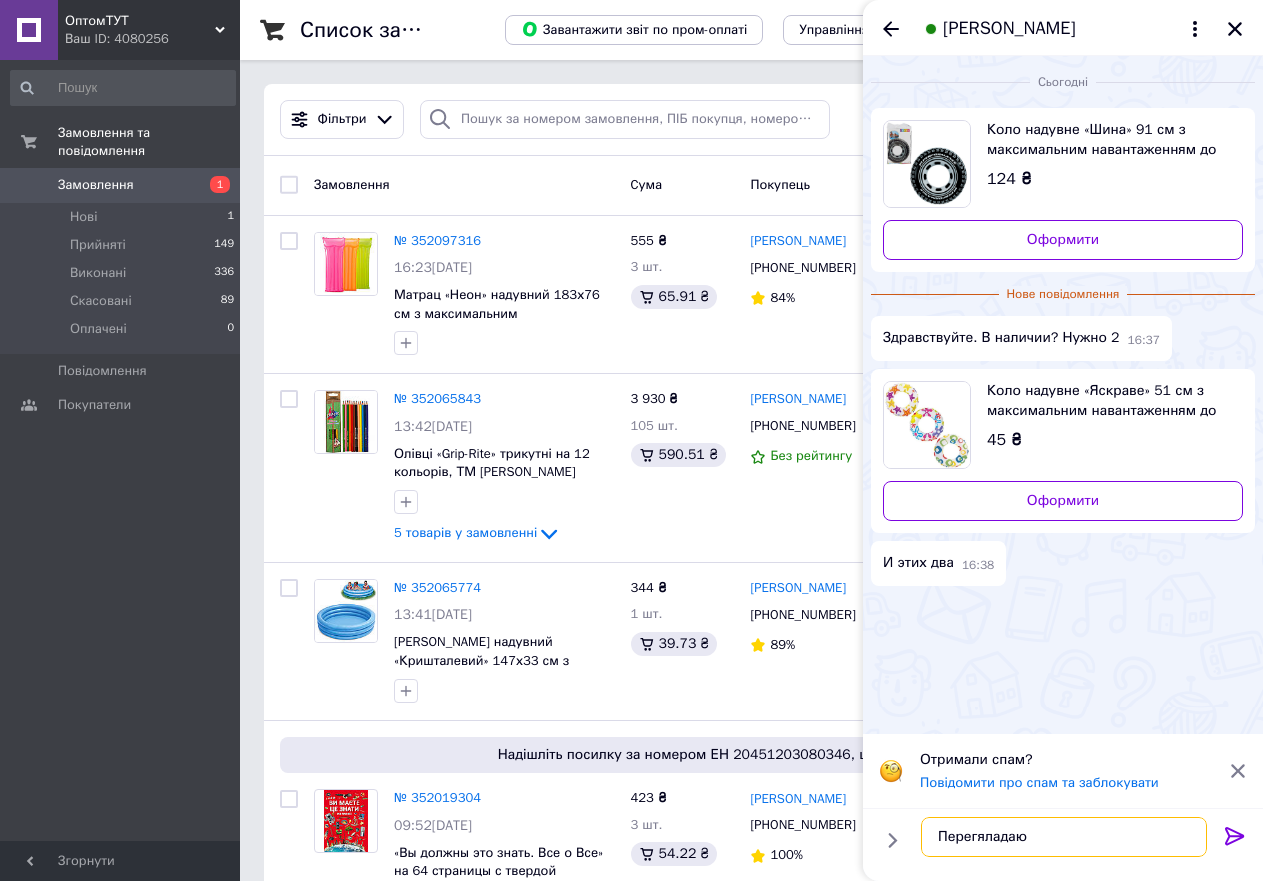 type on "Перегяладаю" 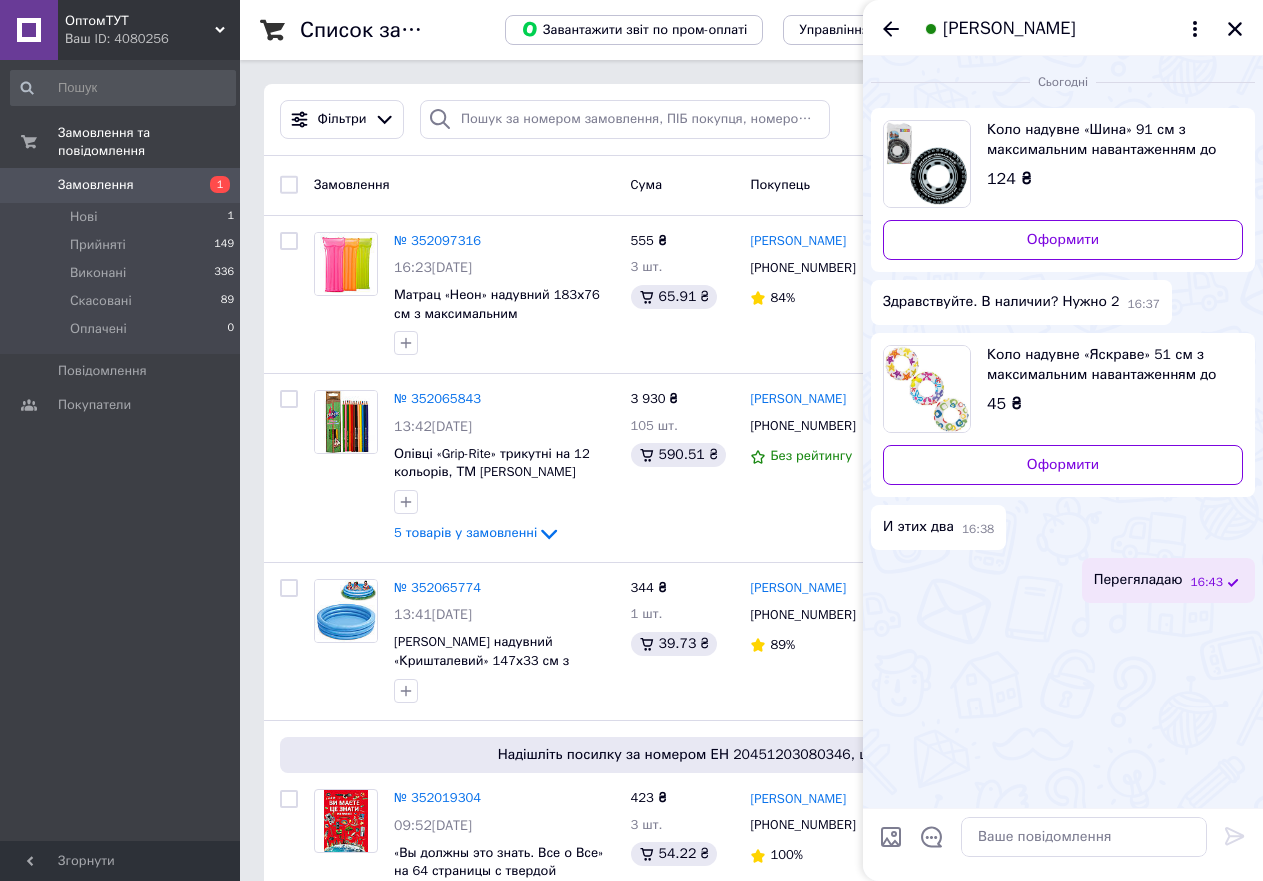 click on "Коло надувне «Шина» 91 см з максимальним навантаженням до 60 кг, від 9 років, у коробці 25х3х16 см, ТМ Intex" at bounding box center [1107, 140] 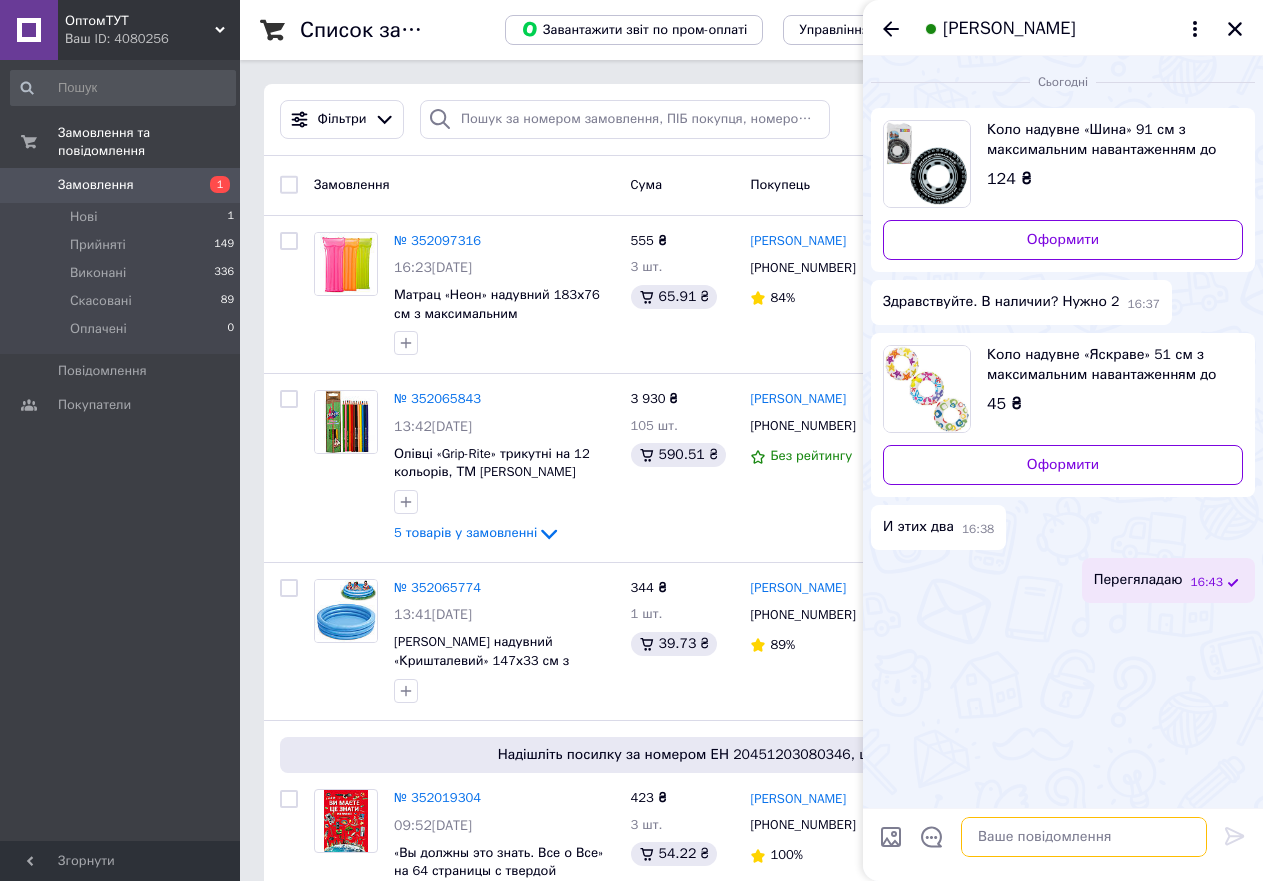 click at bounding box center [1084, 837] 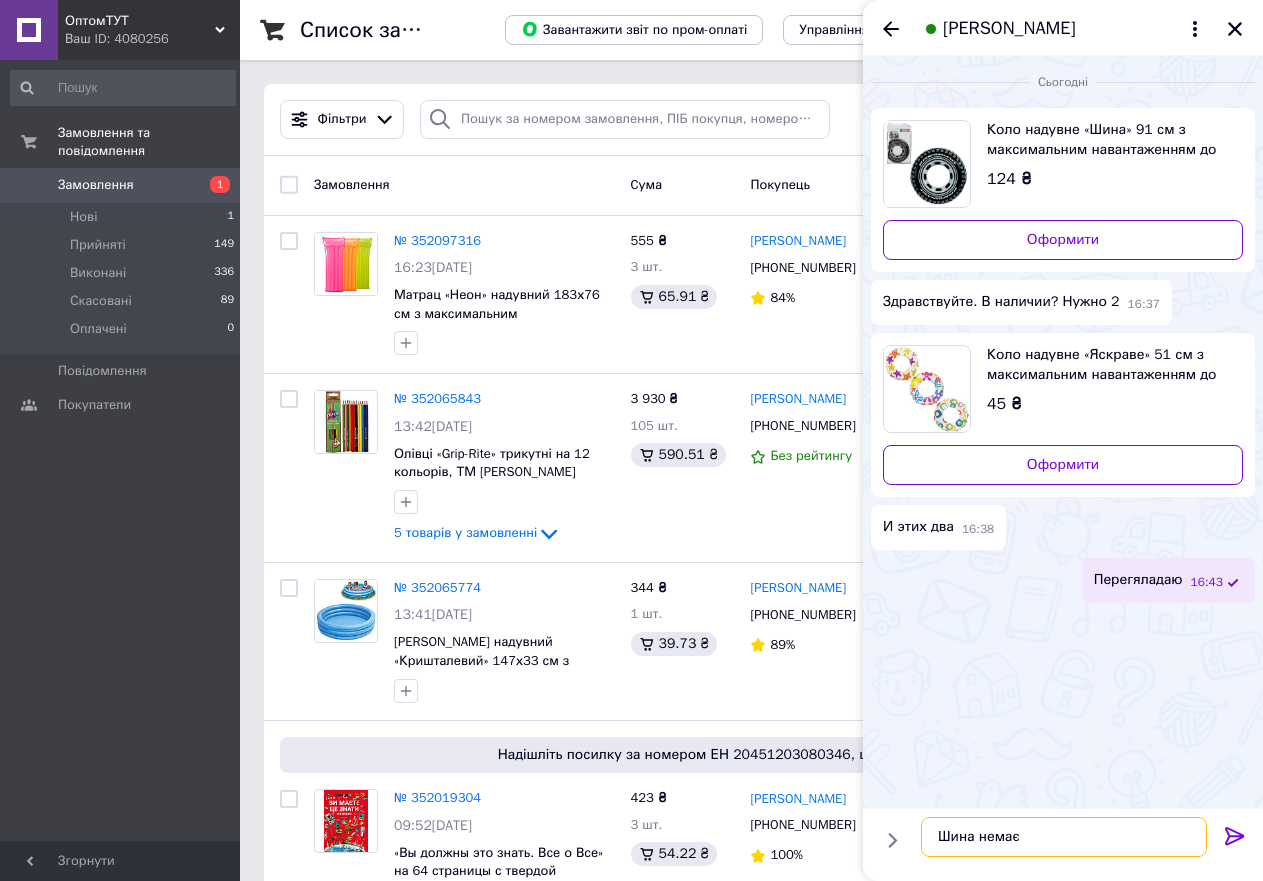 type on "Шина немає" 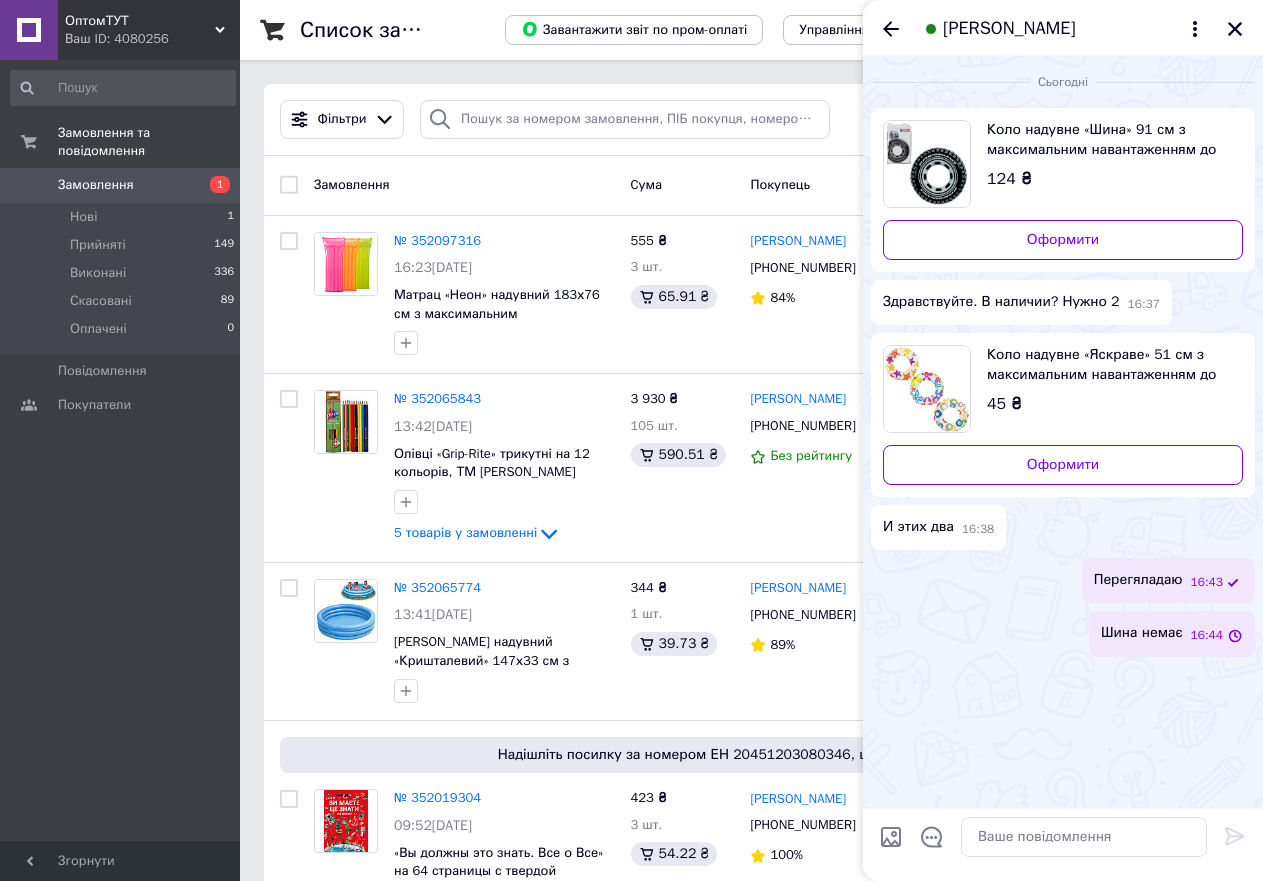 click on "Коло надувне «Яскраве» 51 см з максимальним навантаженням до 55 кг, від 3 років, в асортименті, у коробці 25х3х16 см, ТМ Intex" at bounding box center [1107, 365] 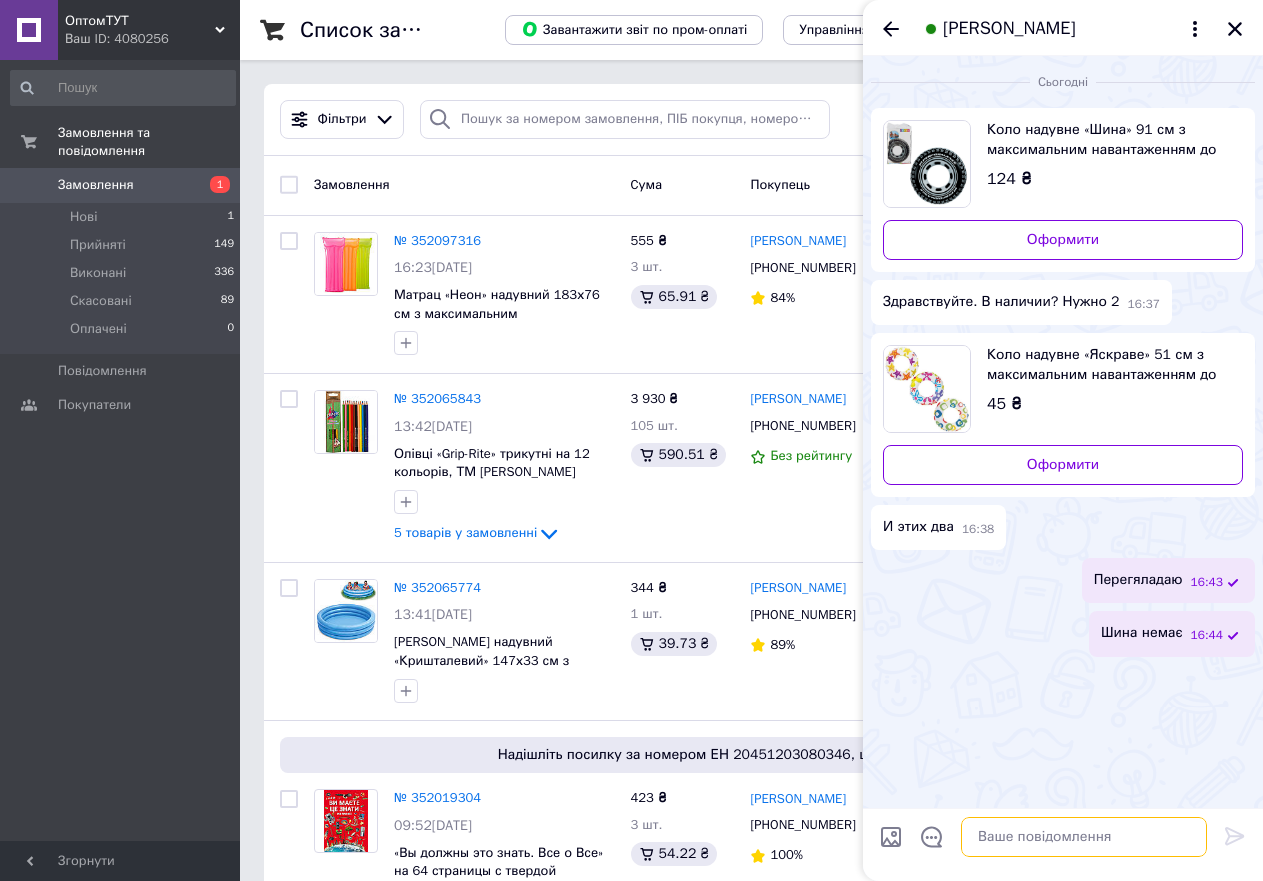 click at bounding box center (1084, 837) 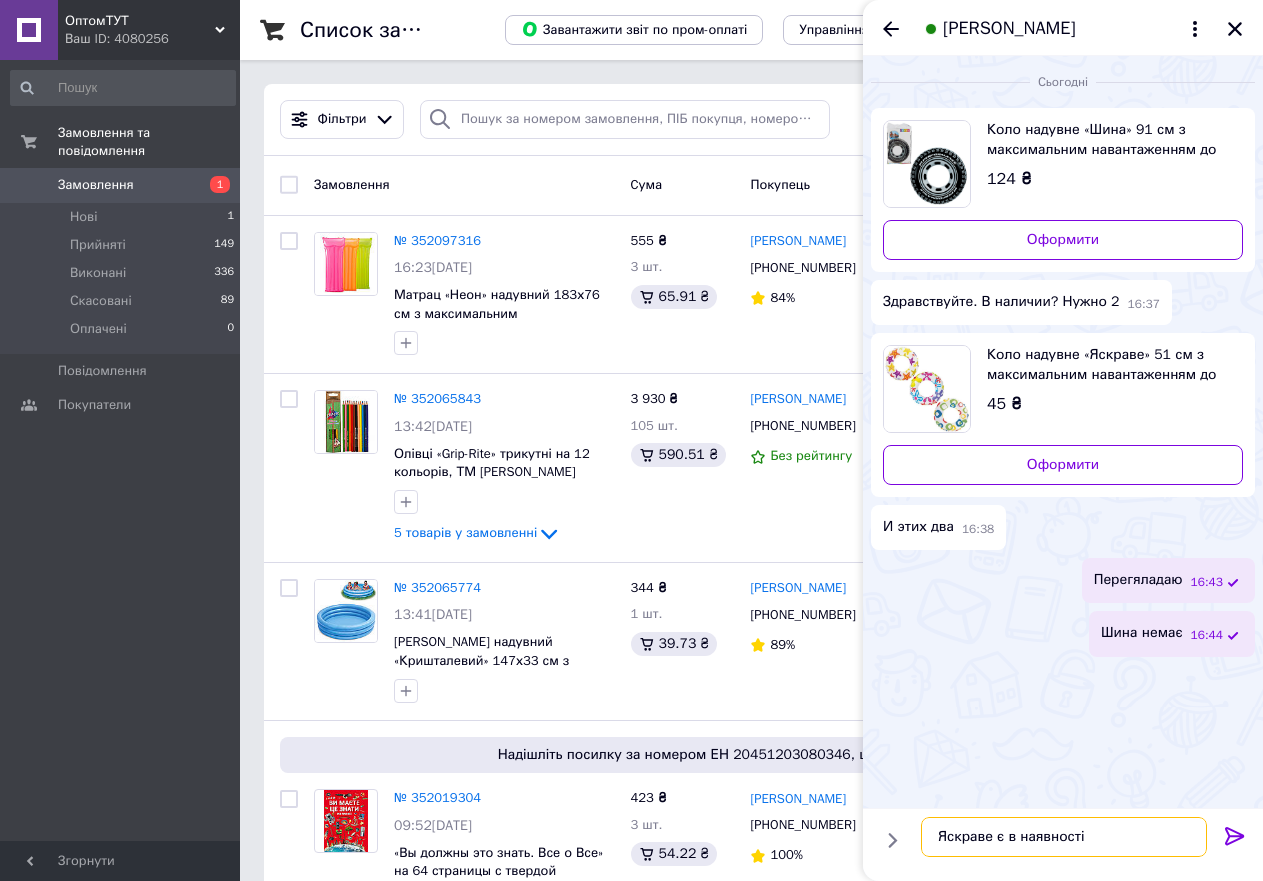 type on "Яскраве є в наявності" 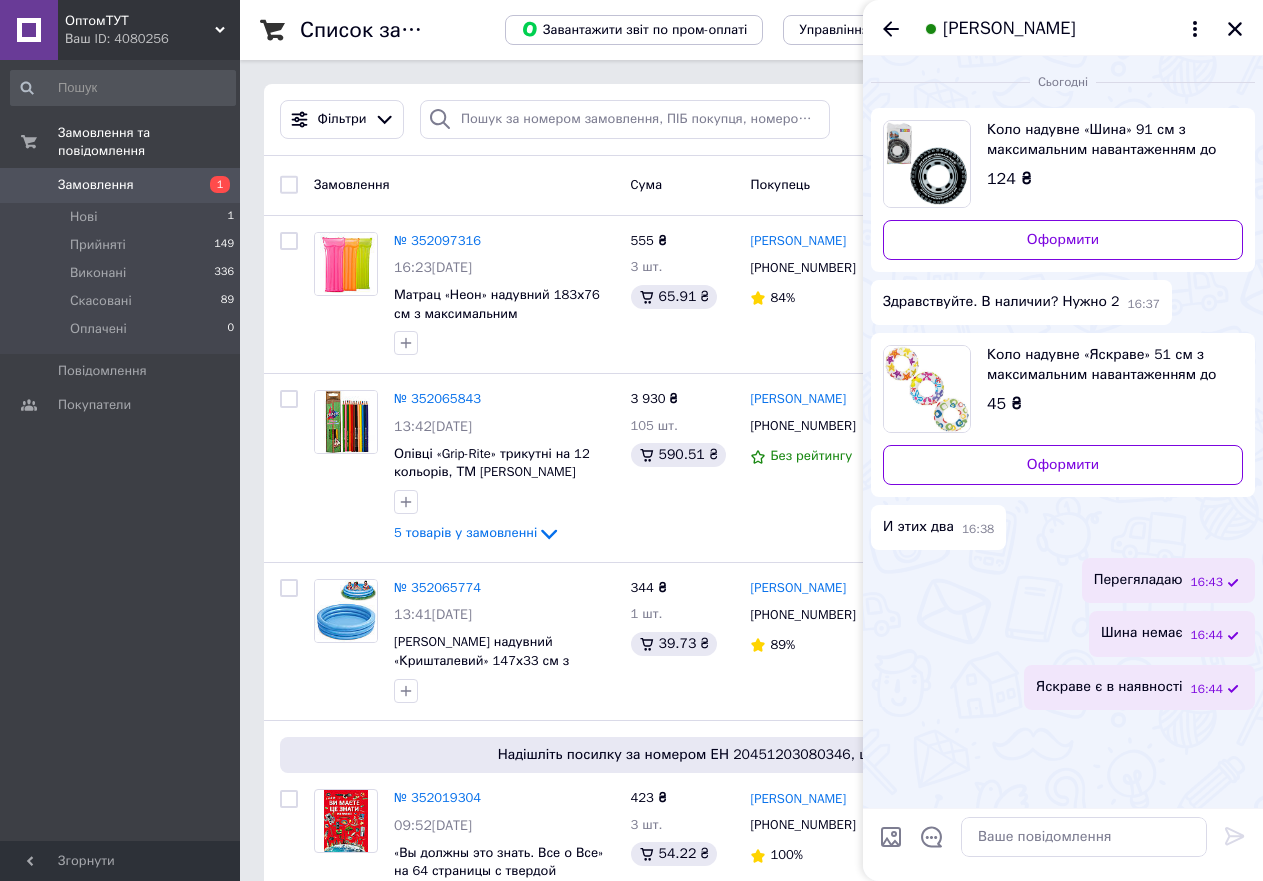 click on "Ірина Степанська" at bounding box center [1063, 28] 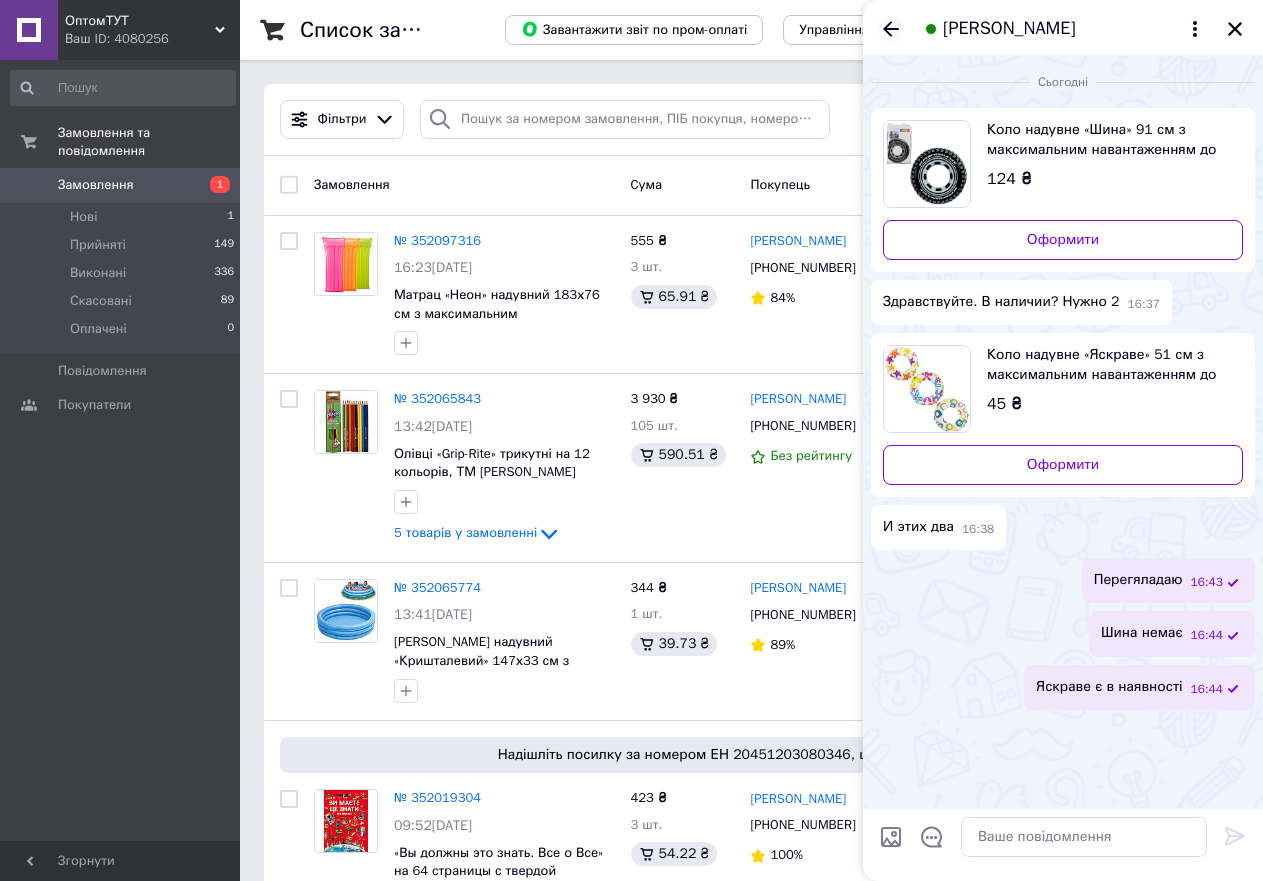 click 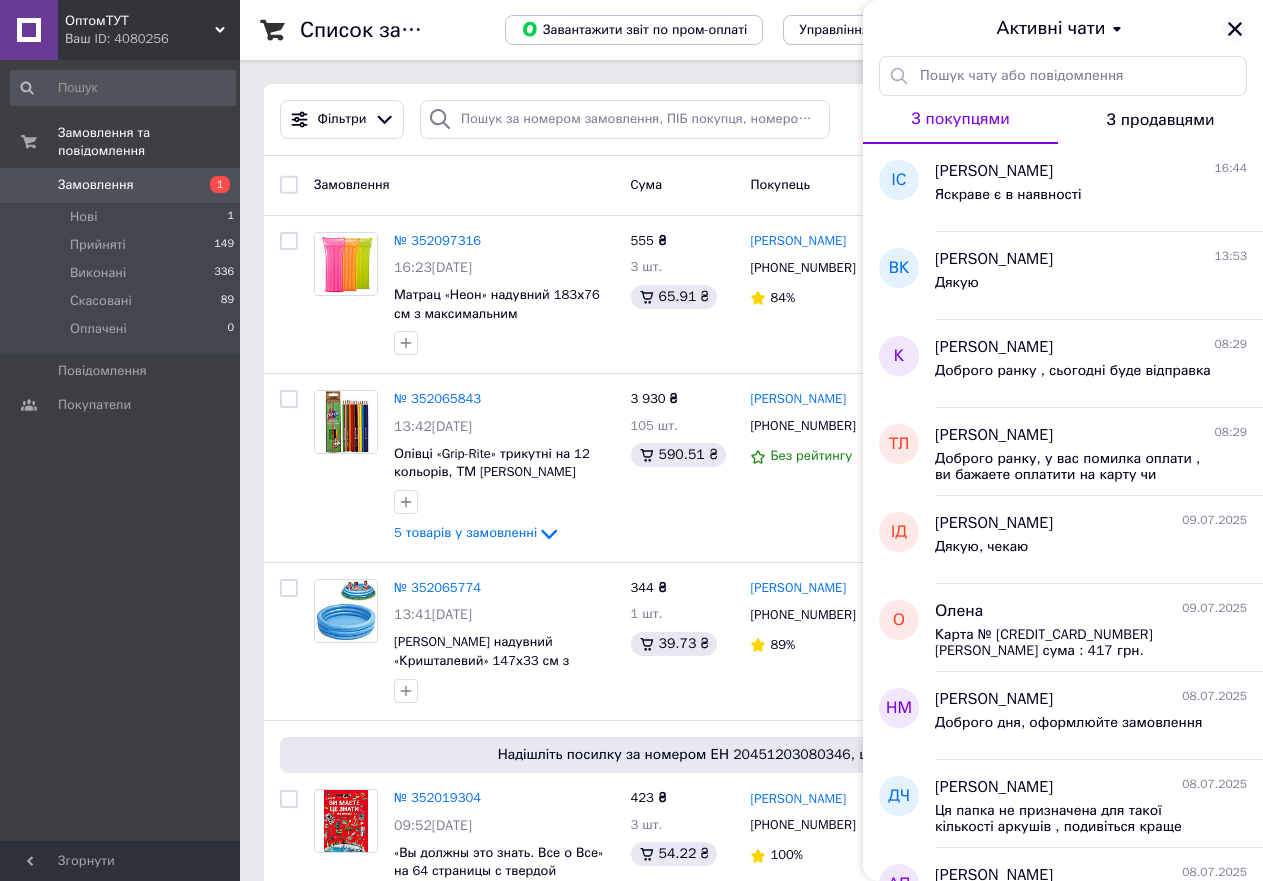 click at bounding box center (1235, 29) 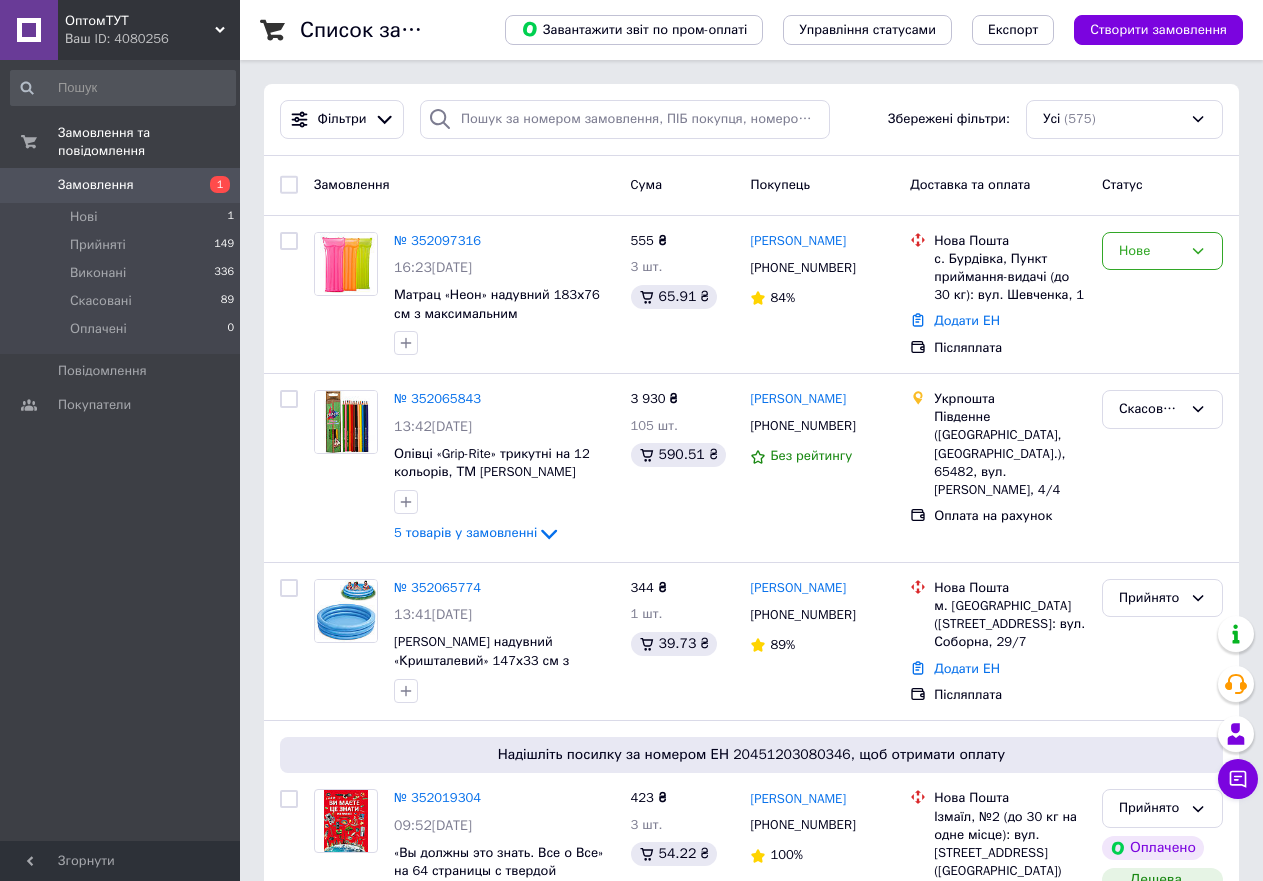 click on "Чат з покупцем" at bounding box center (1238, 779) 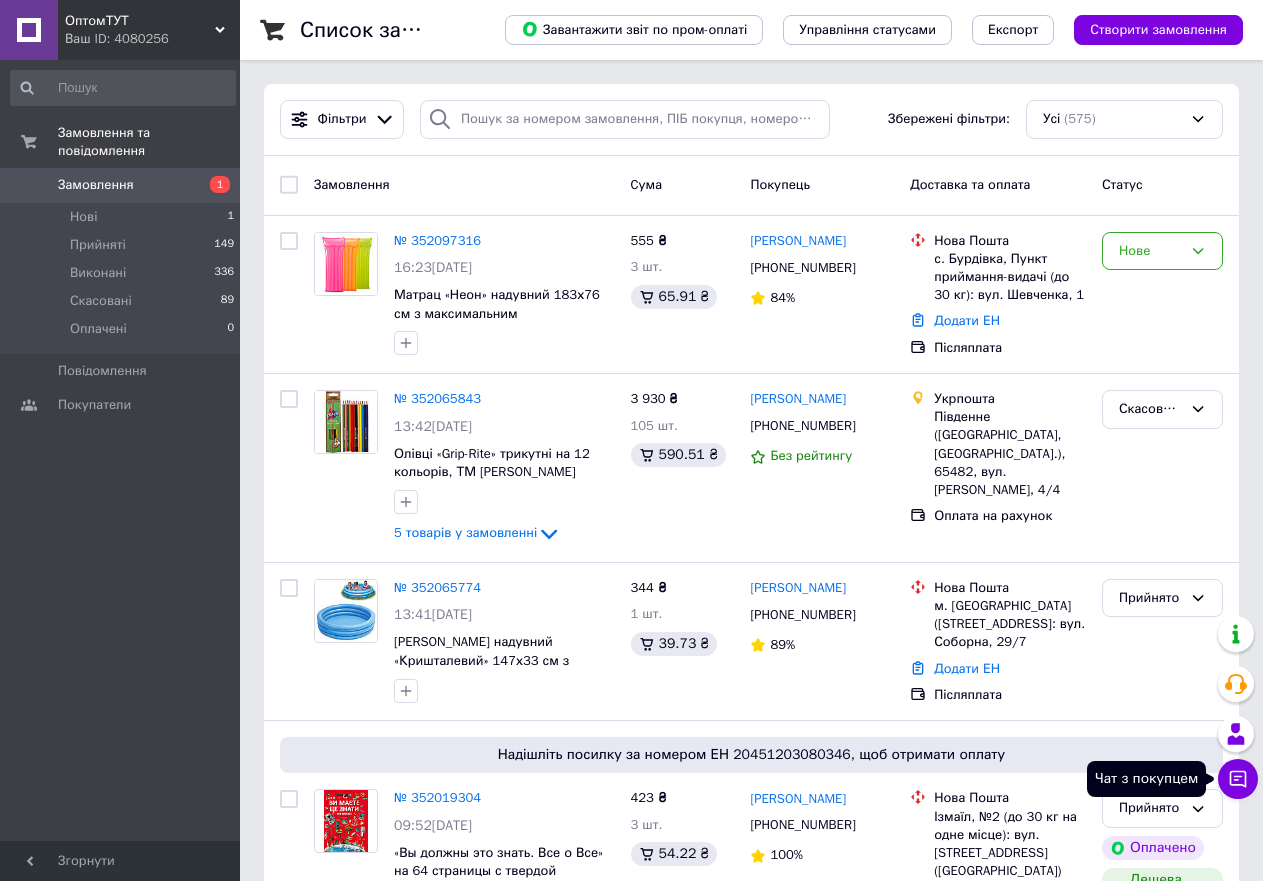 click 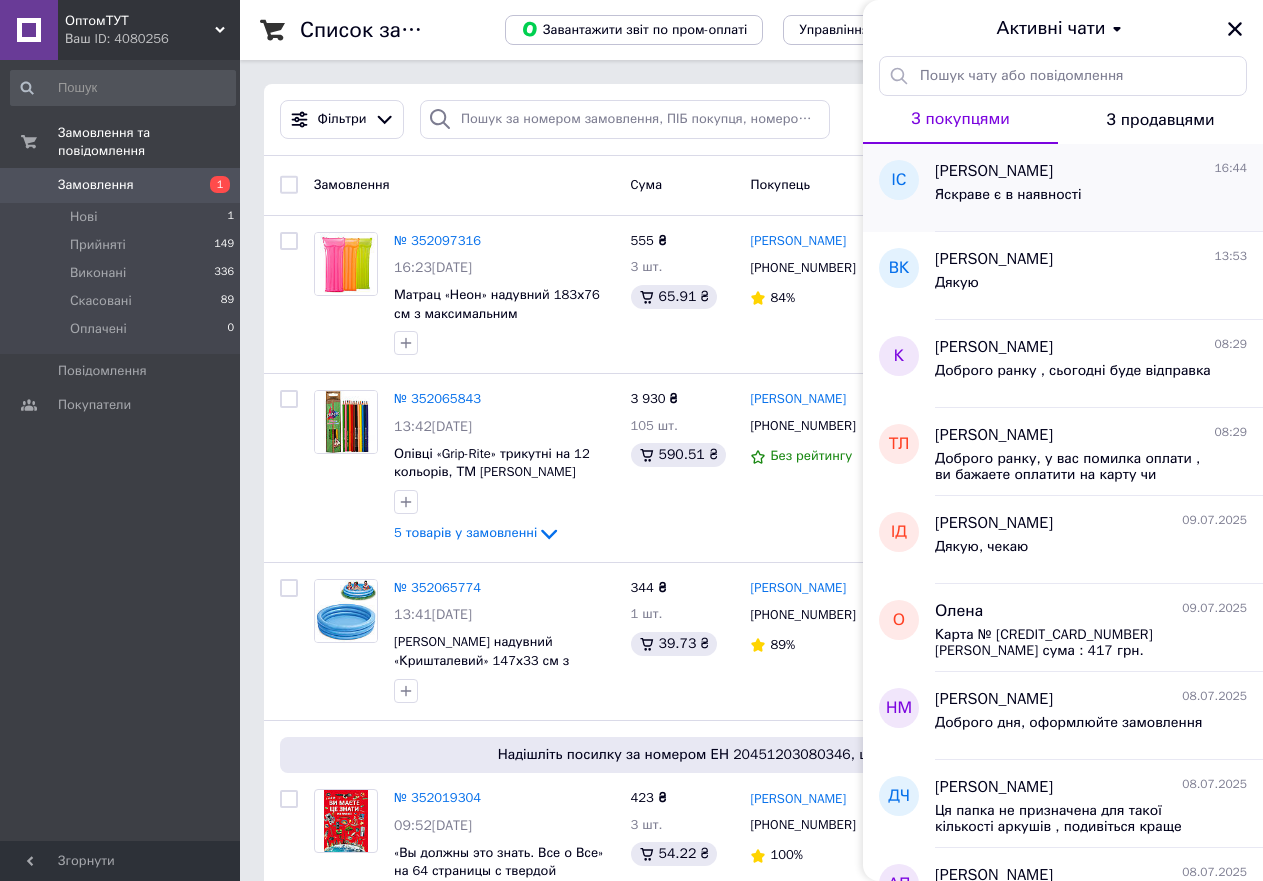 click on "Ірина Степанська" at bounding box center [994, 171] 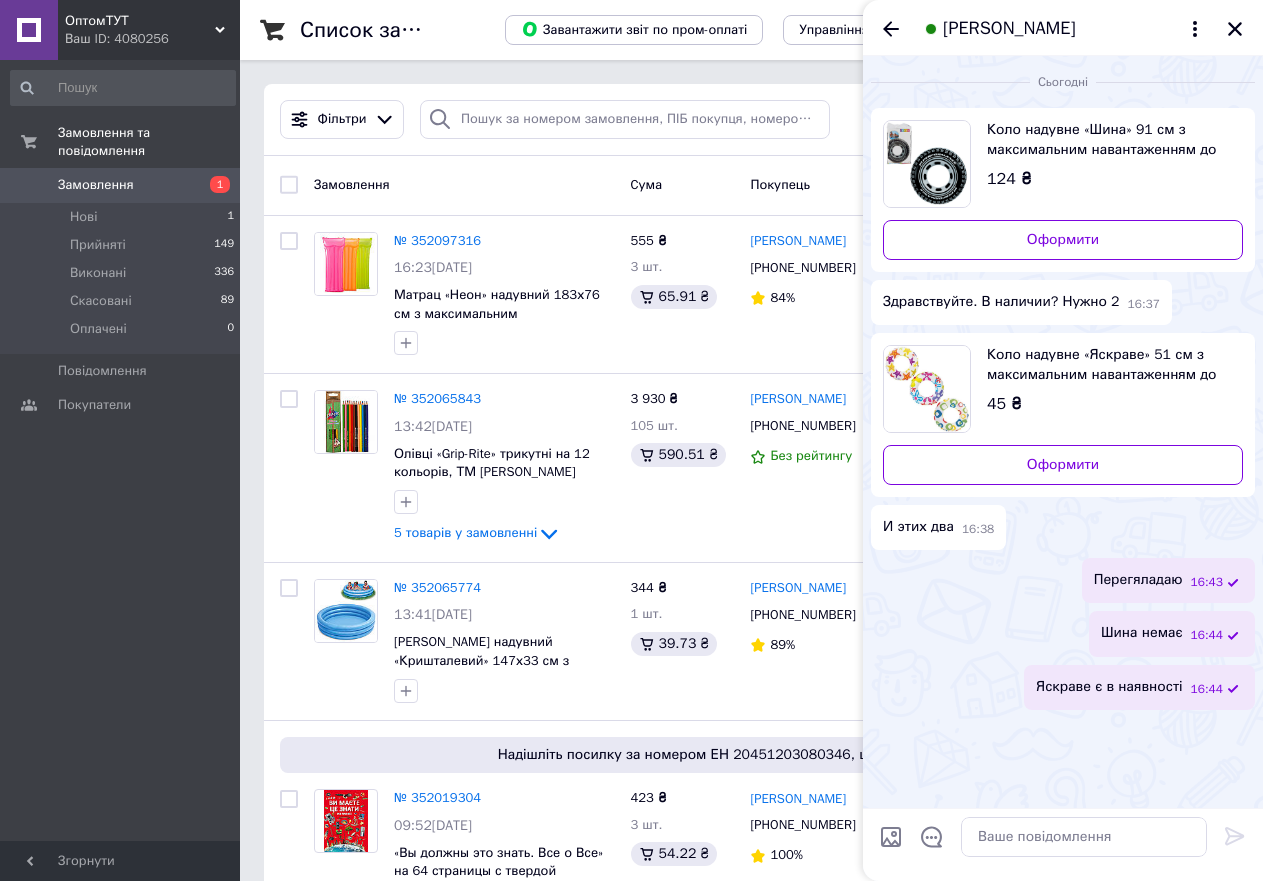 drag, startPoint x: 892, startPoint y: 32, endPoint x: 941, endPoint y: 44, distance: 50.447994 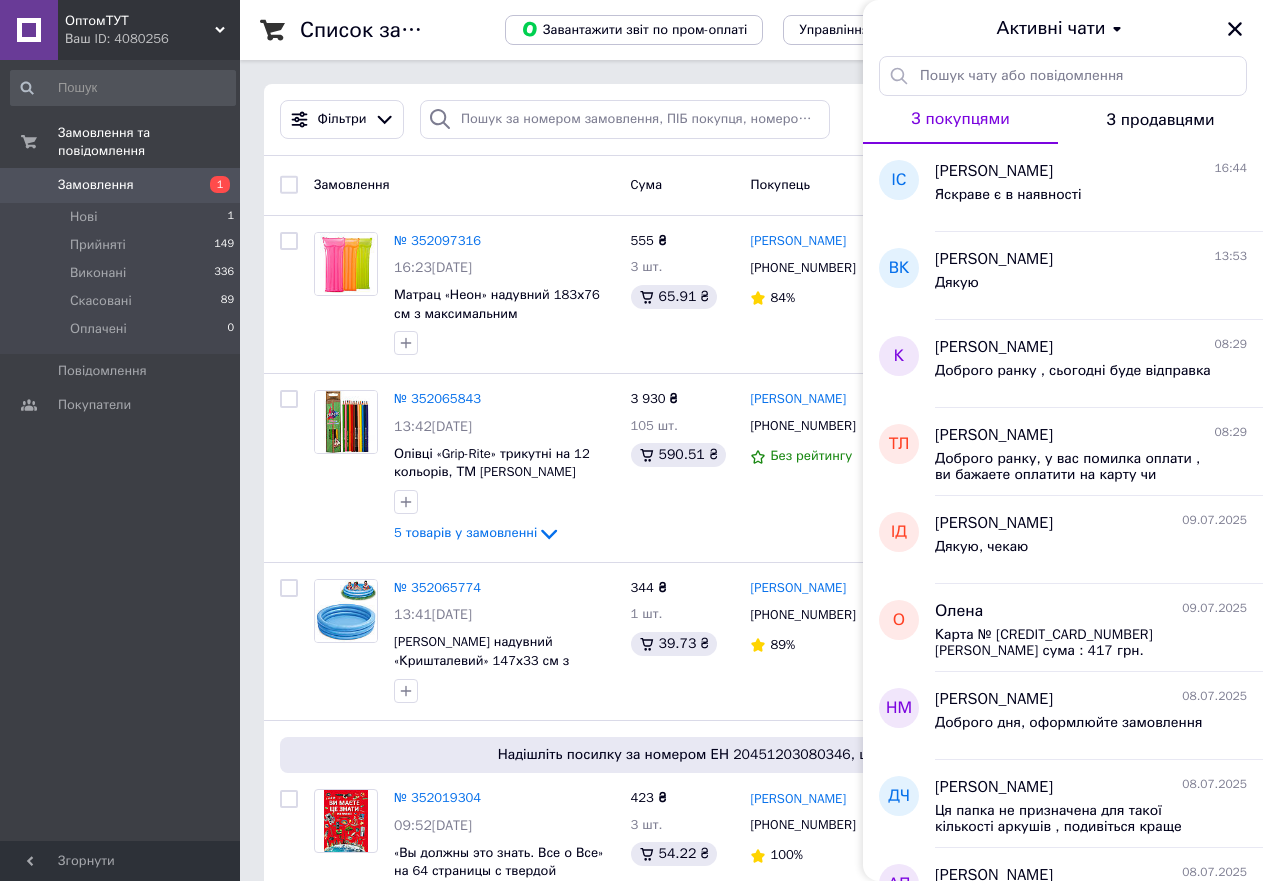 click on "ОптомТУТ" at bounding box center [140, 21] 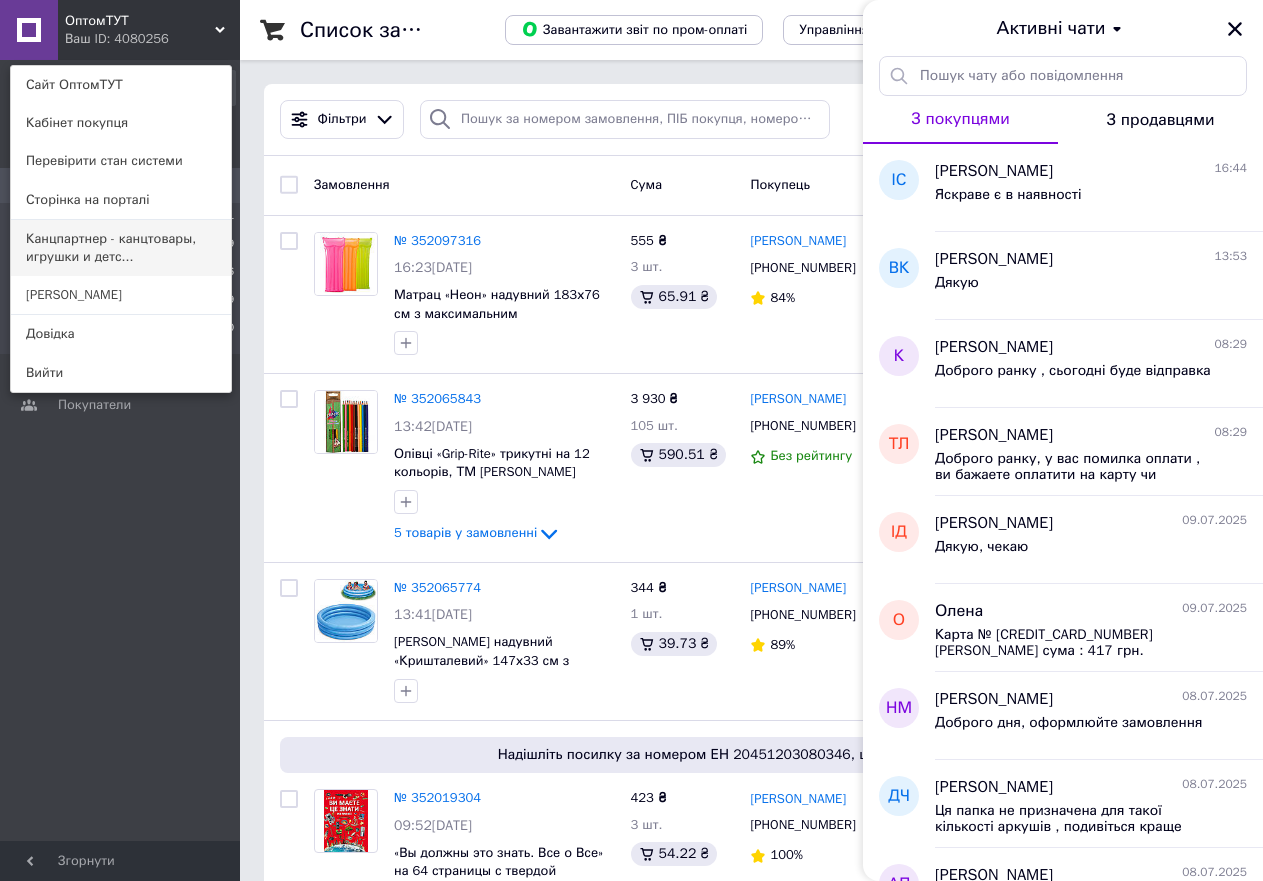 click on "Канцпартнер - канцтовары, игрушки и детс..." at bounding box center [121, 248] 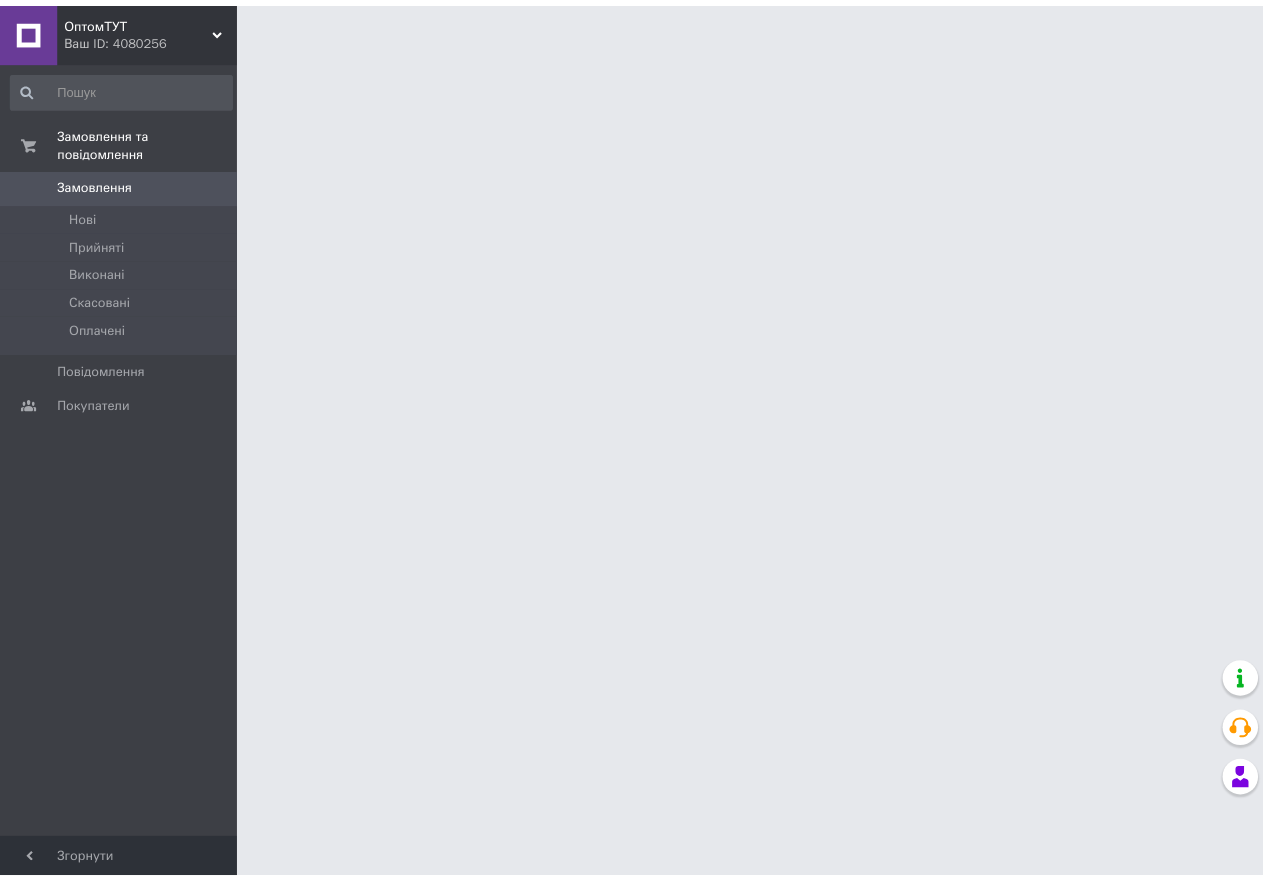scroll, scrollTop: 0, scrollLeft: 0, axis: both 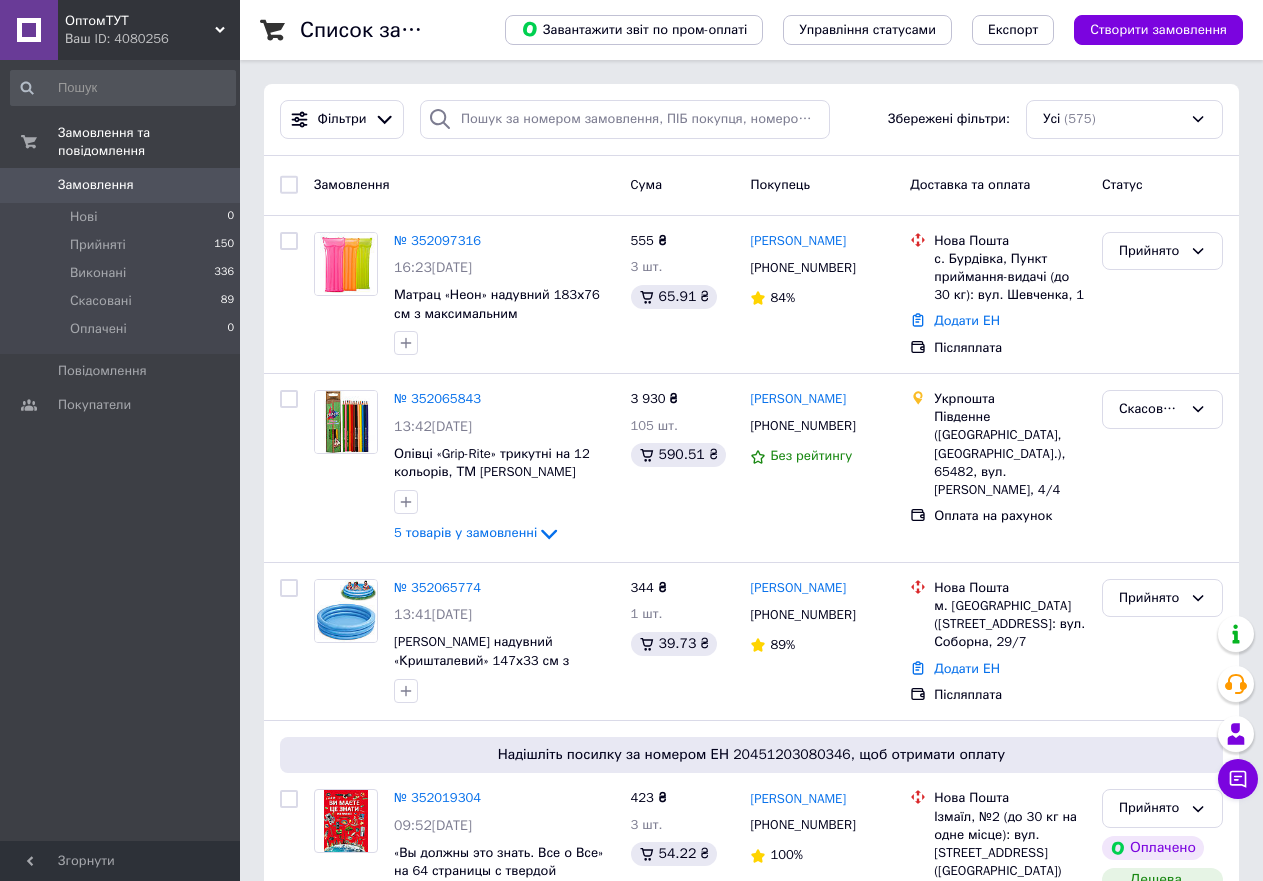 click on "Ваш ID: 4080256" at bounding box center (152, 39) 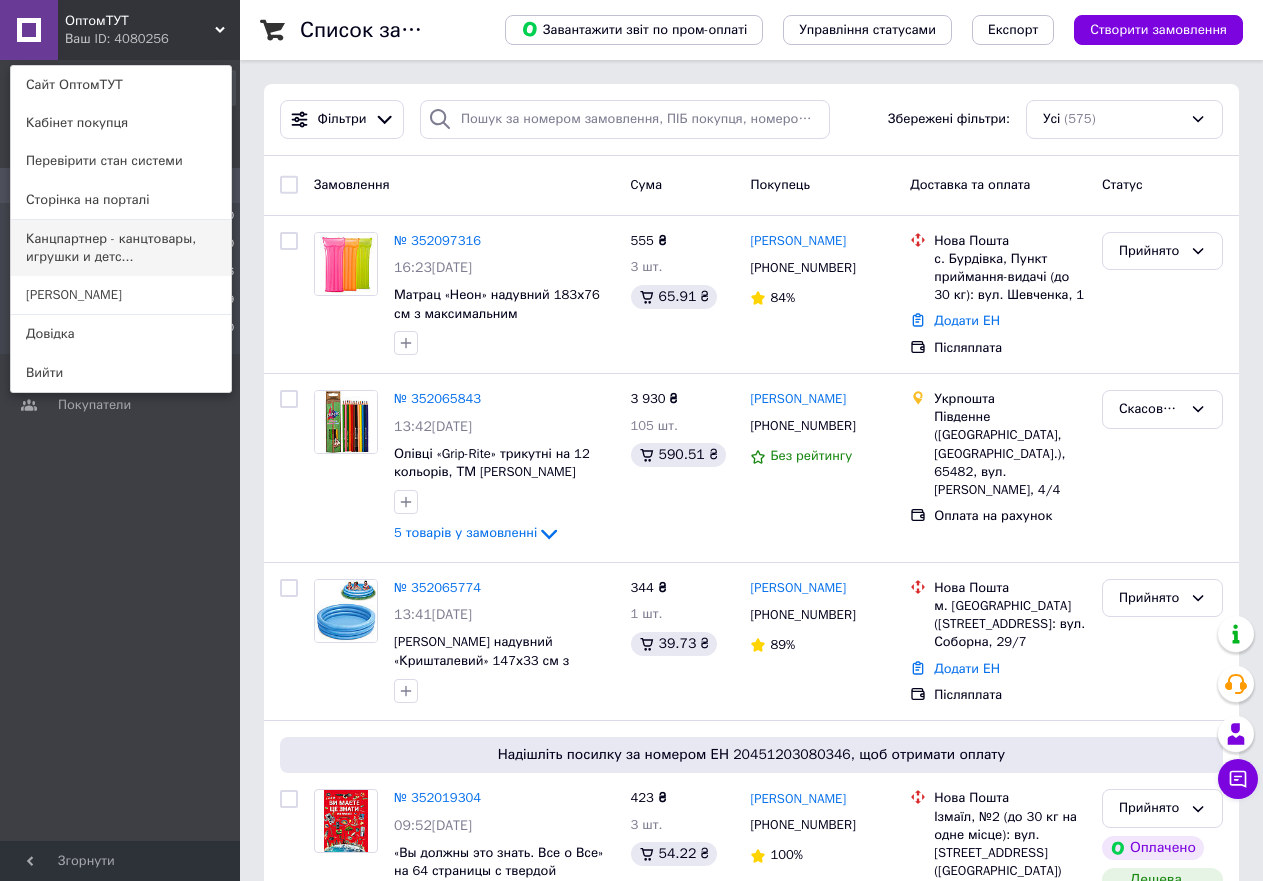 click on "Канцпартнер - канцтовары, игрушки и детс..." at bounding box center (121, 248) 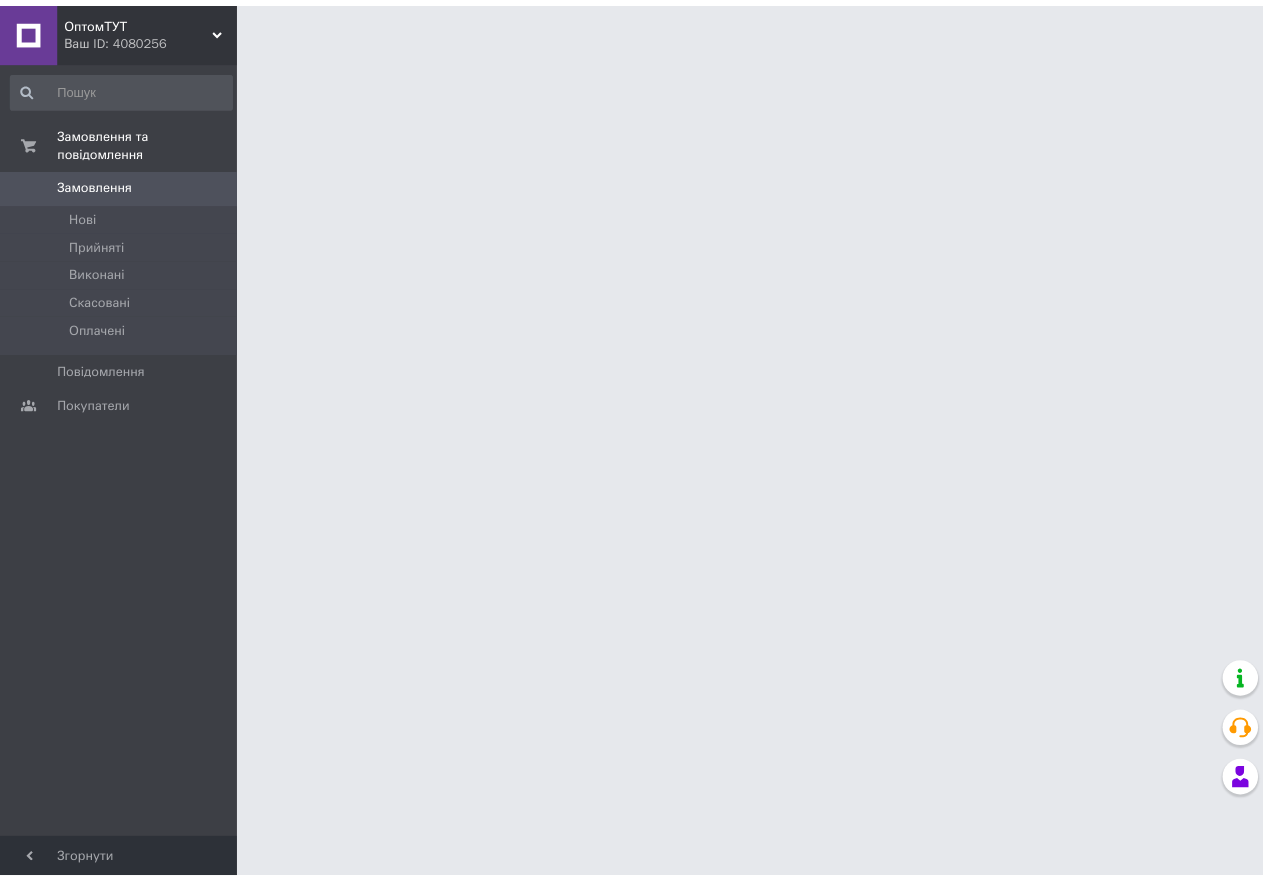 scroll, scrollTop: 0, scrollLeft: 0, axis: both 